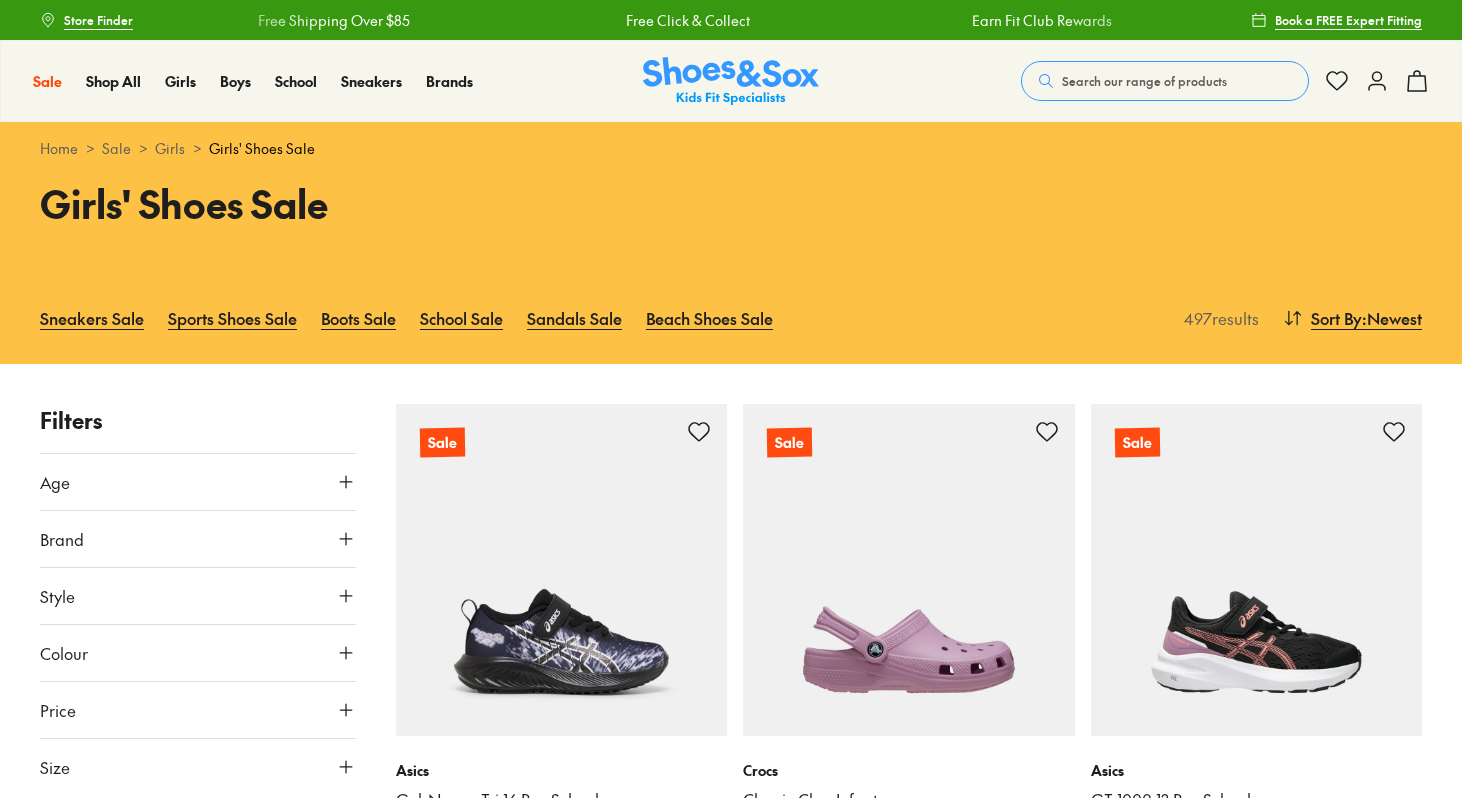 scroll, scrollTop: 0, scrollLeft: 0, axis: both 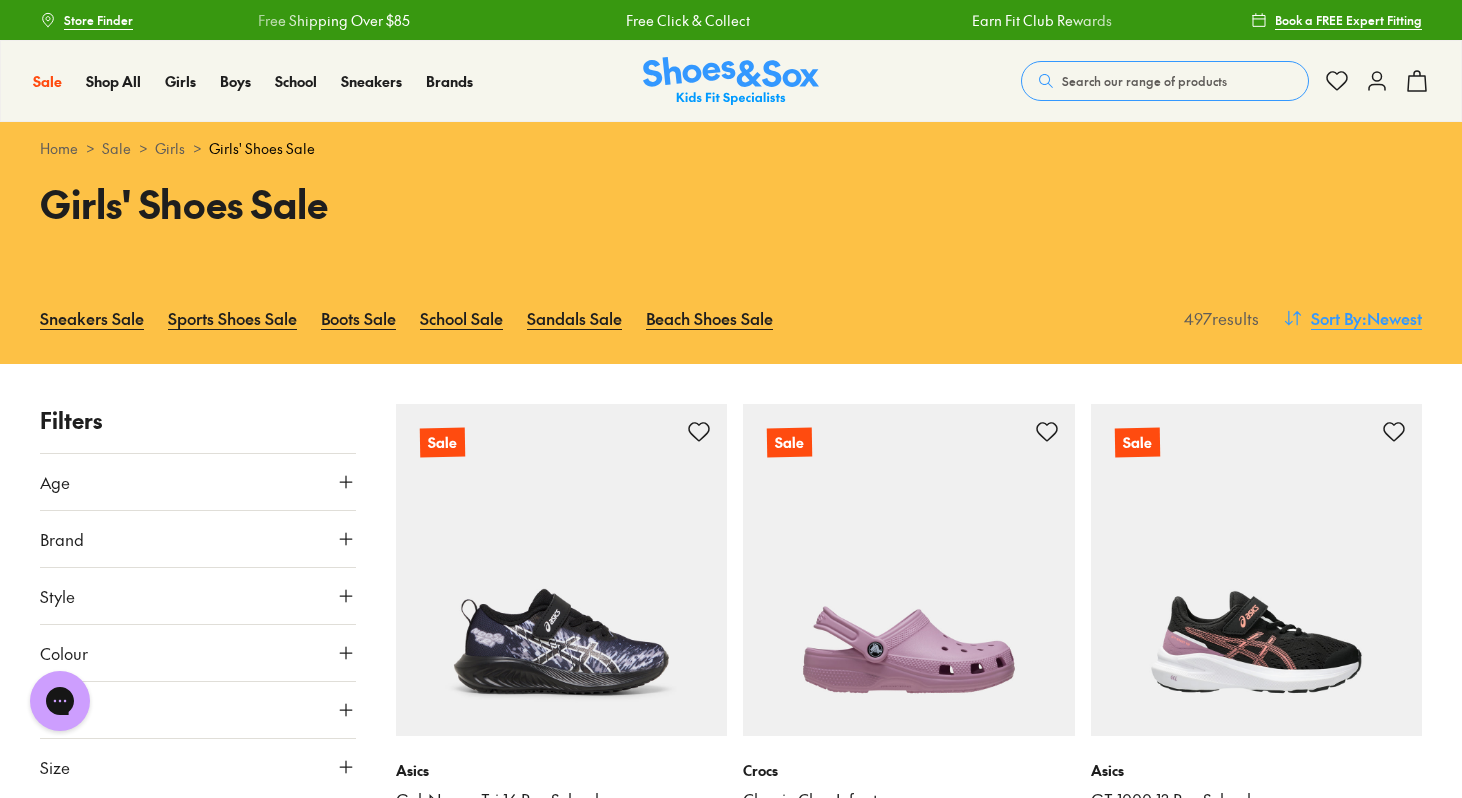 click on ":  Newest" at bounding box center (1392, 318) 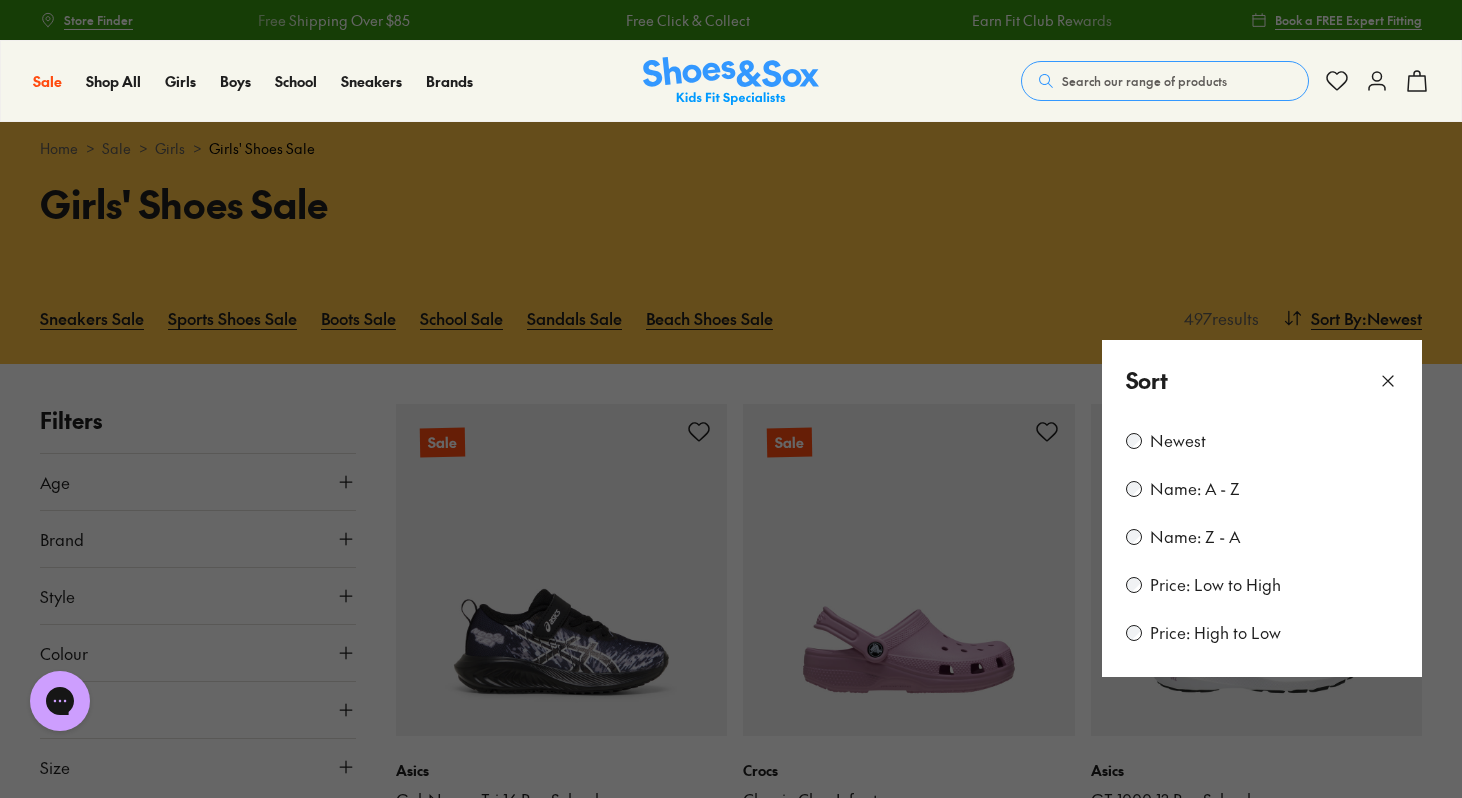 click on "Price: Low to High" at bounding box center (1215, 585) 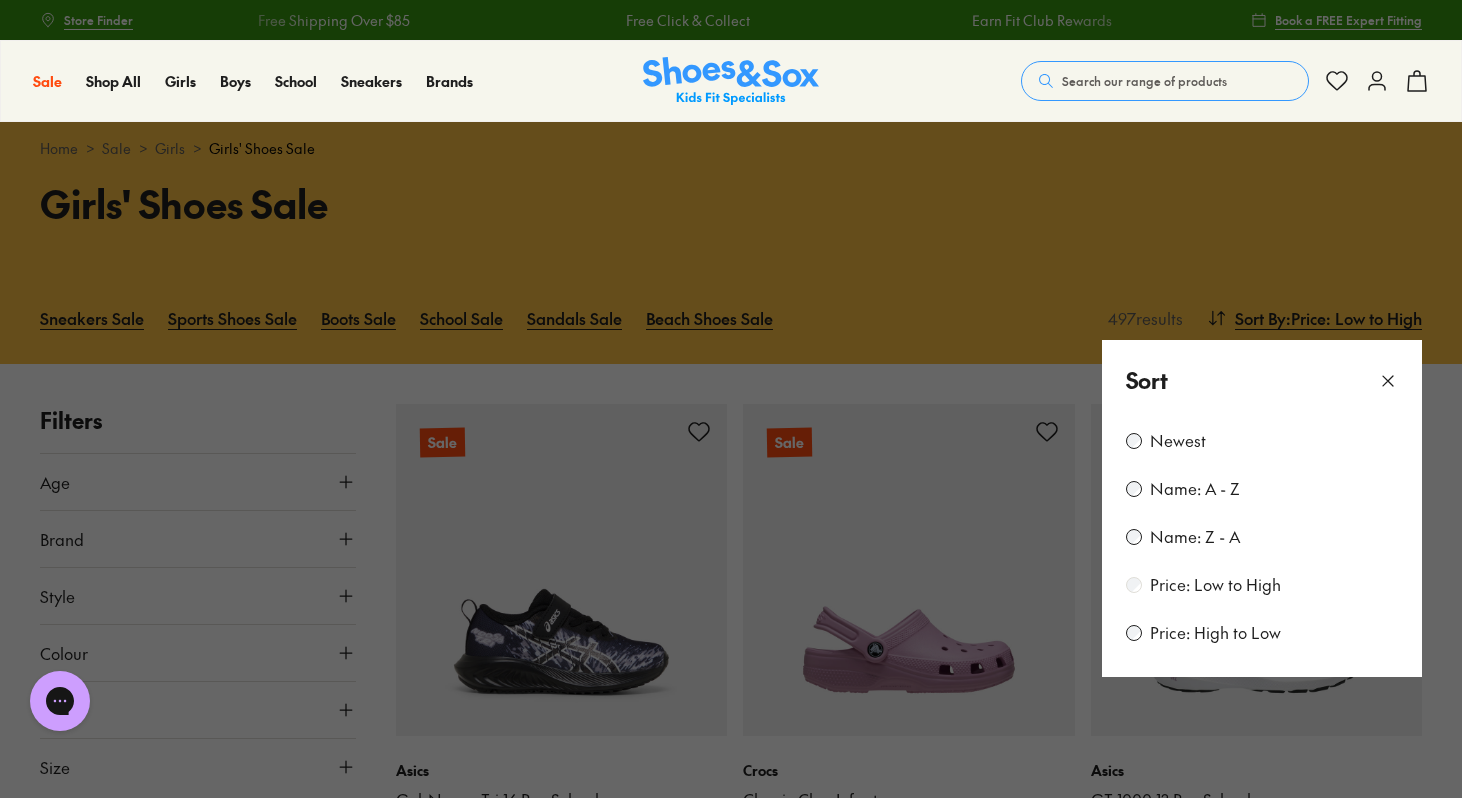 scroll, scrollTop: 201, scrollLeft: 0, axis: vertical 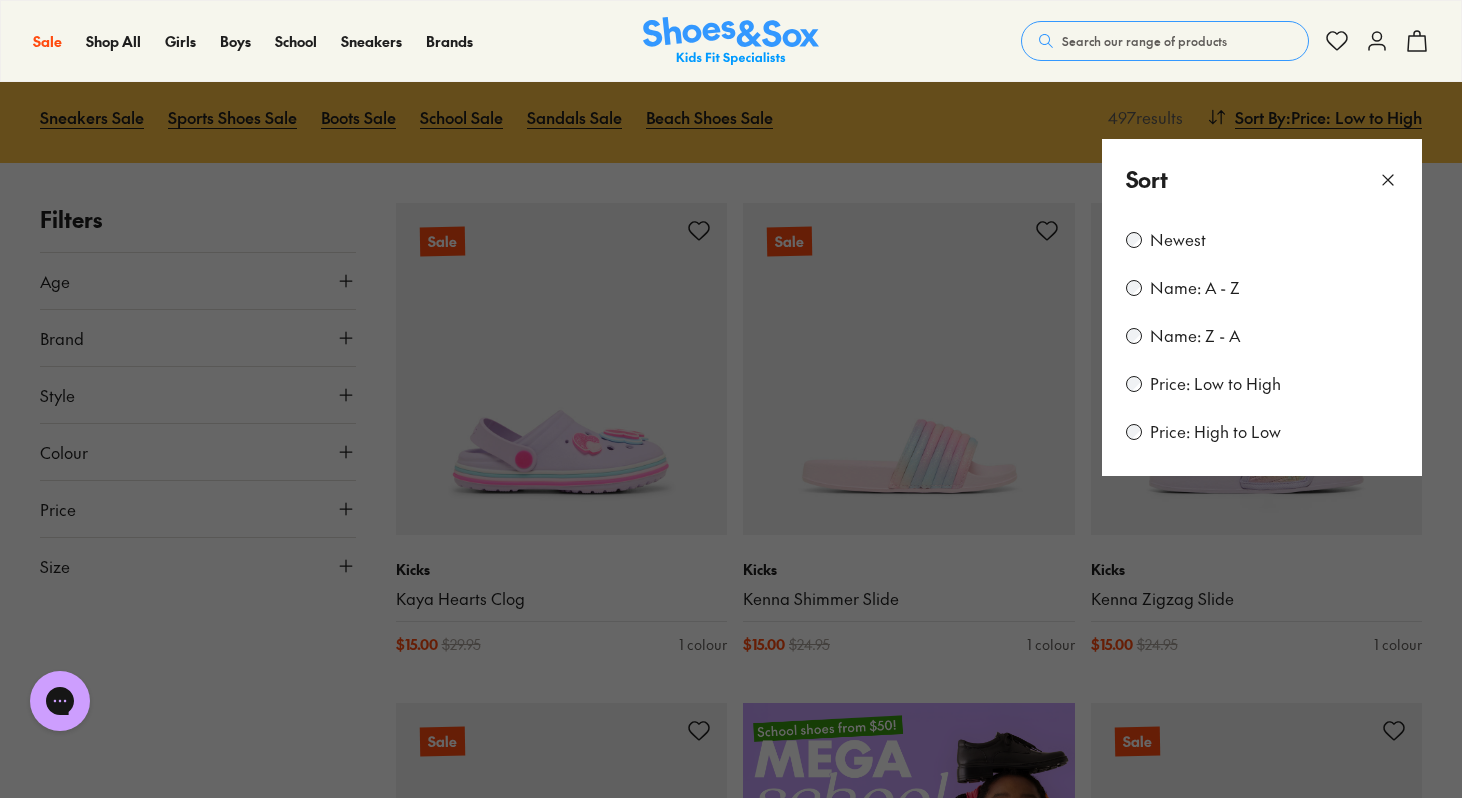 click at bounding box center [731, 399] 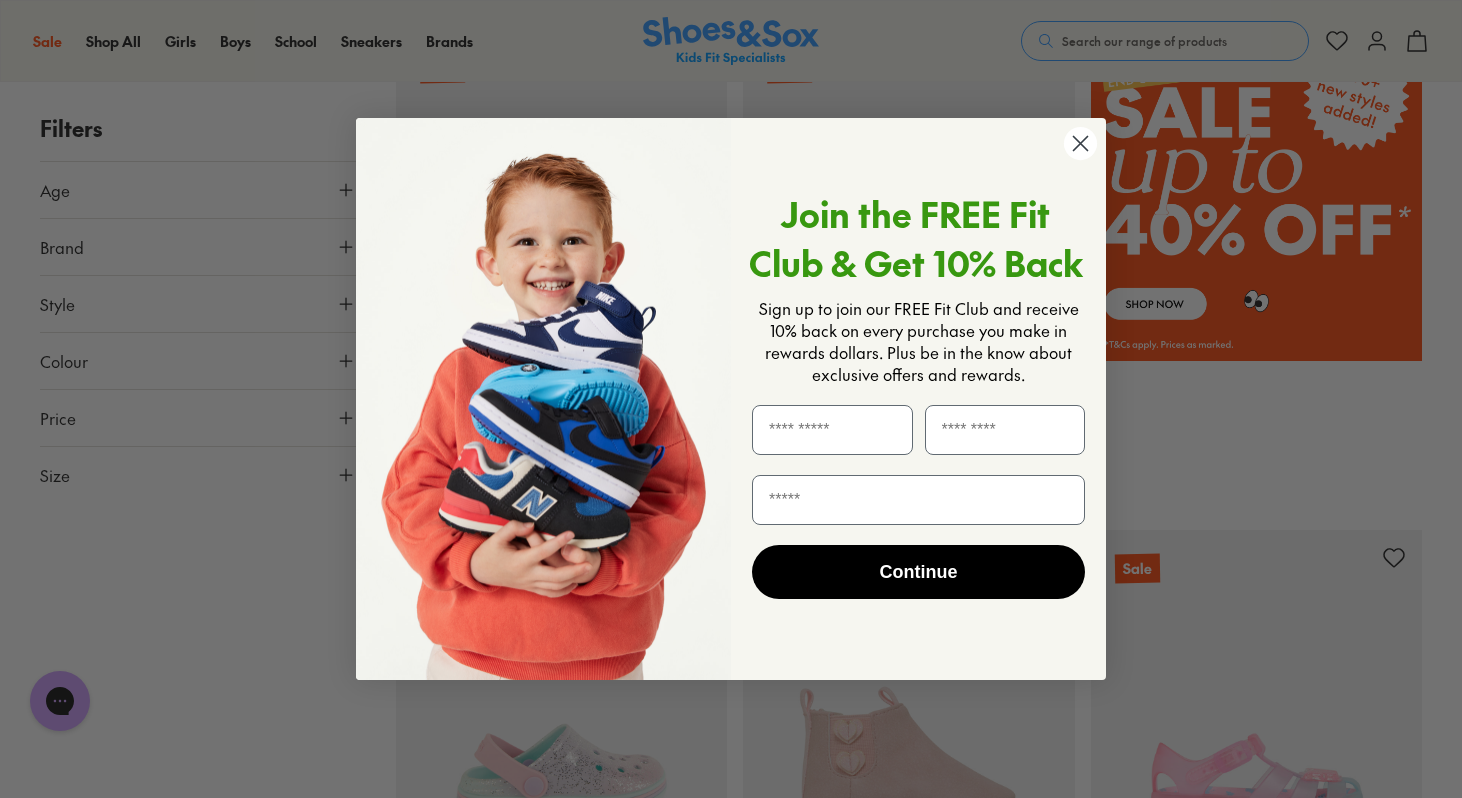 scroll, scrollTop: 1386, scrollLeft: 0, axis: vertical 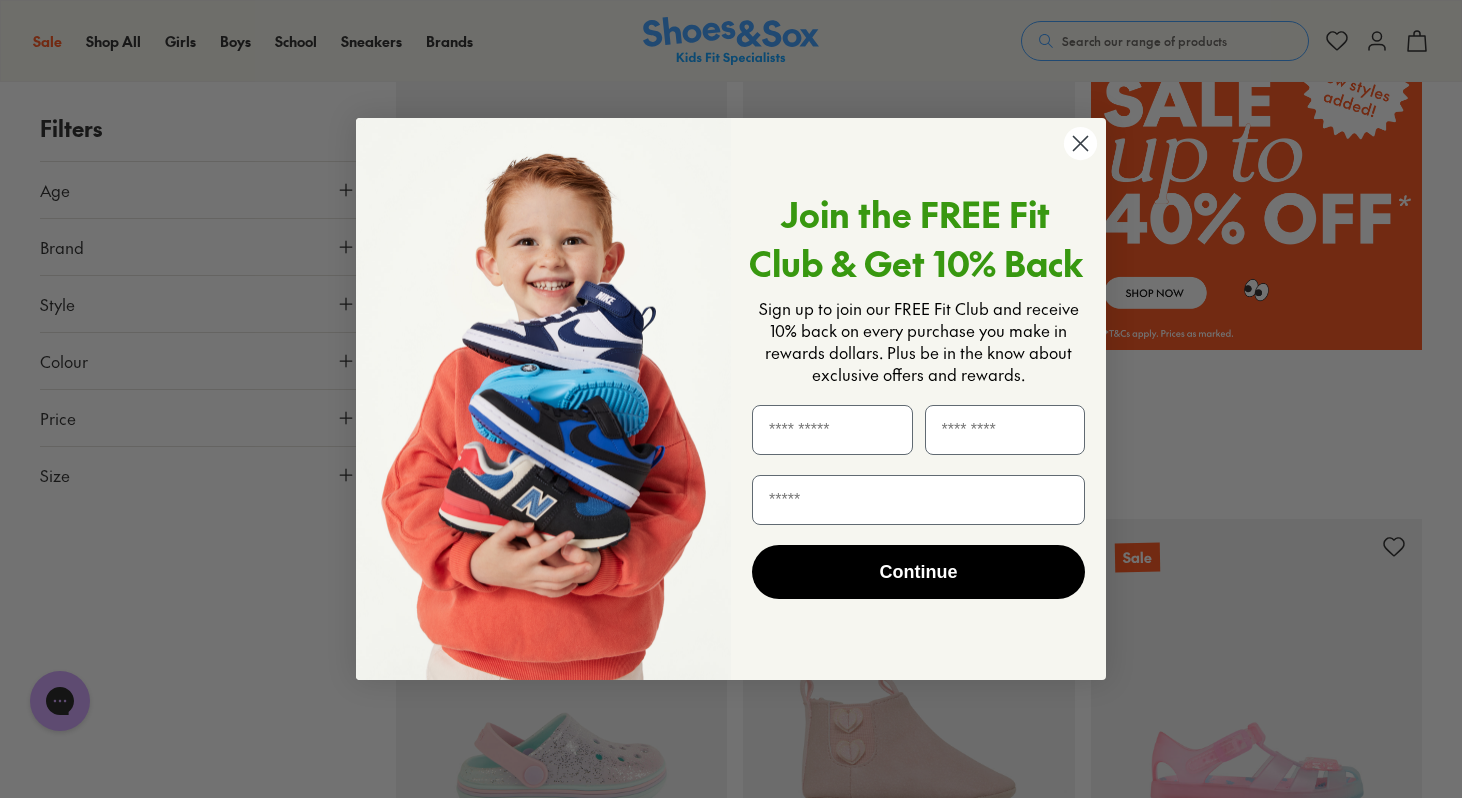 click 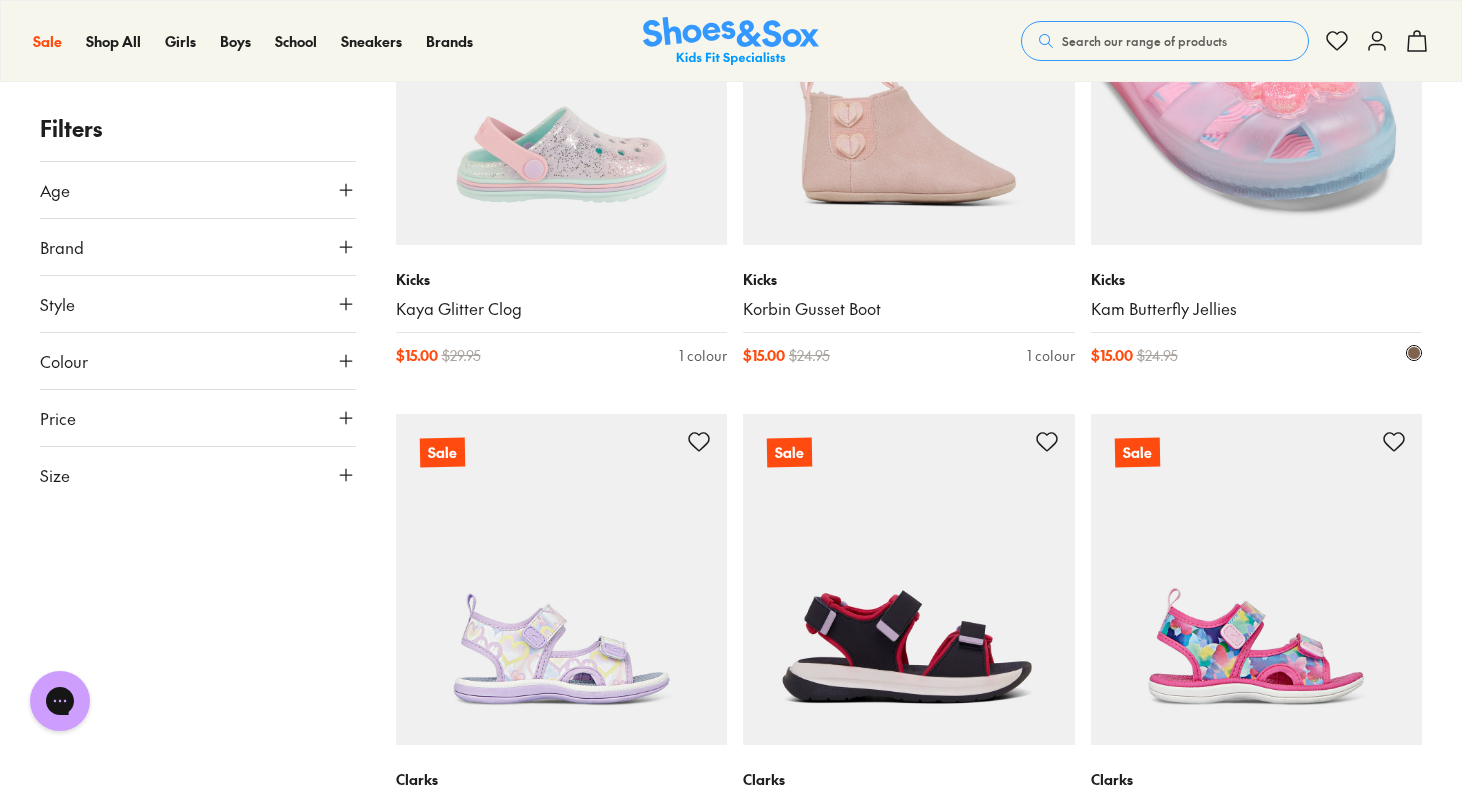 scroll, scrollTop: 1947, scrollLeft: 0, axis: vertical 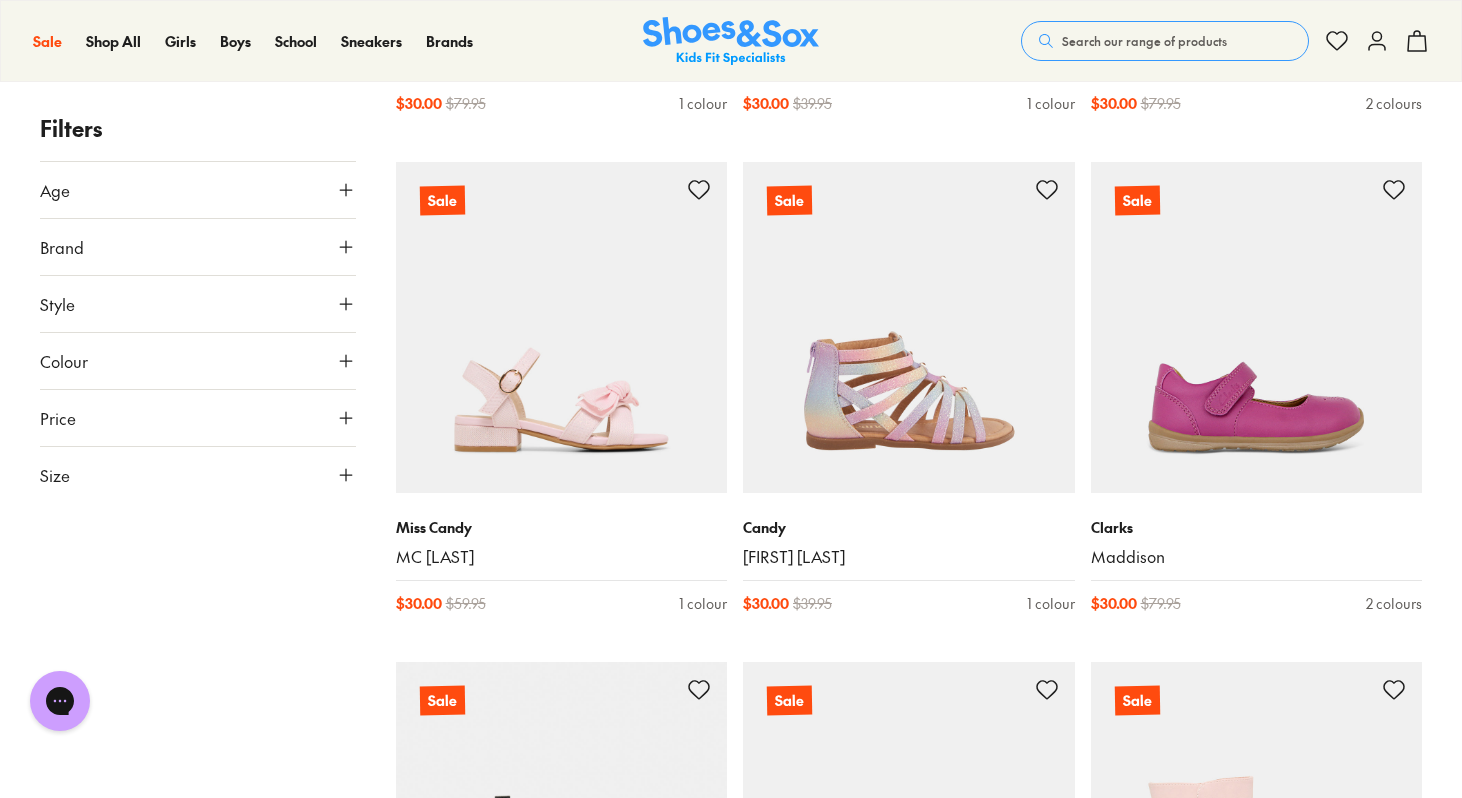click on "Style" at bounding box center [198, 304] 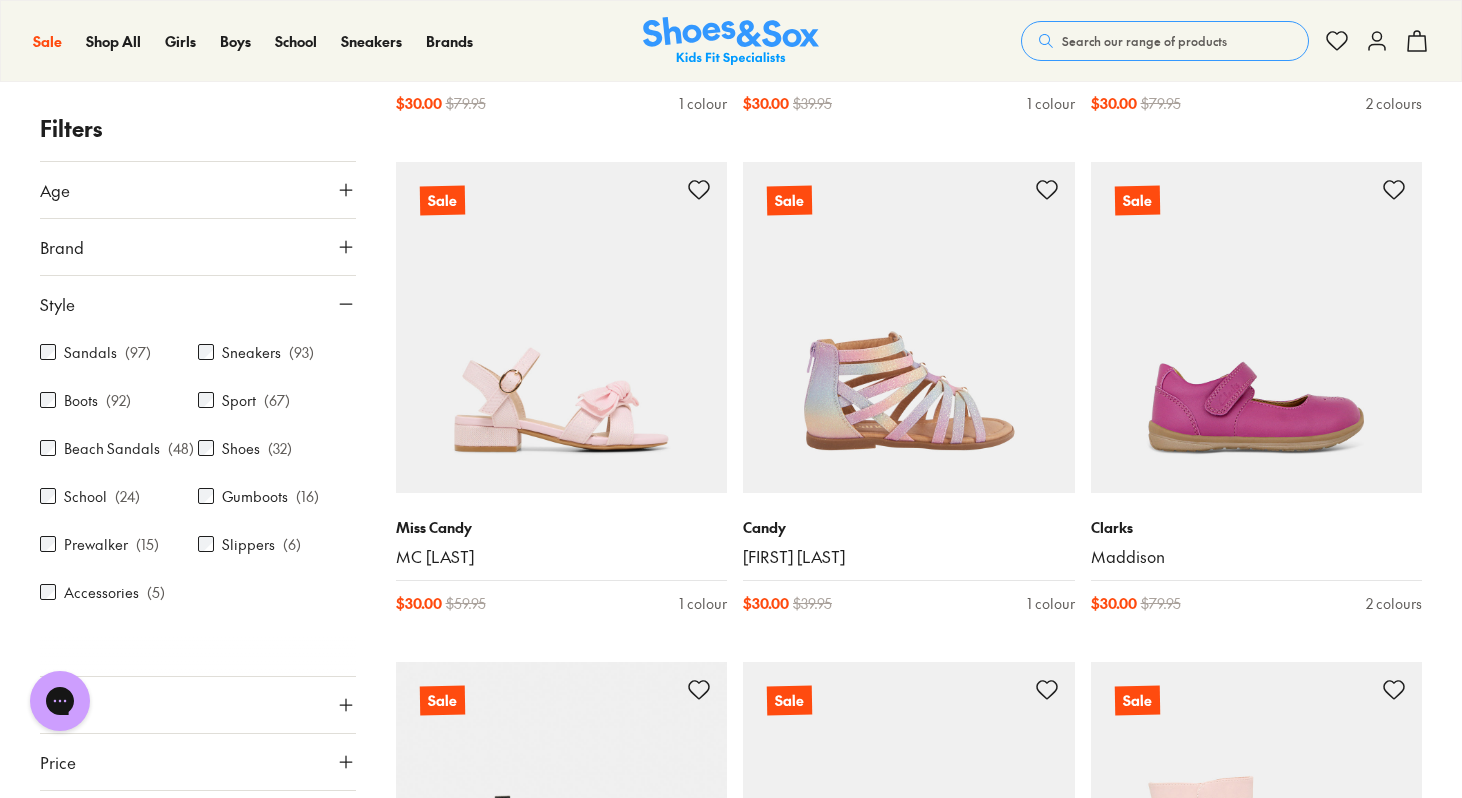 click on "Sandals ( 97 )" at bounding box center (119, 352) 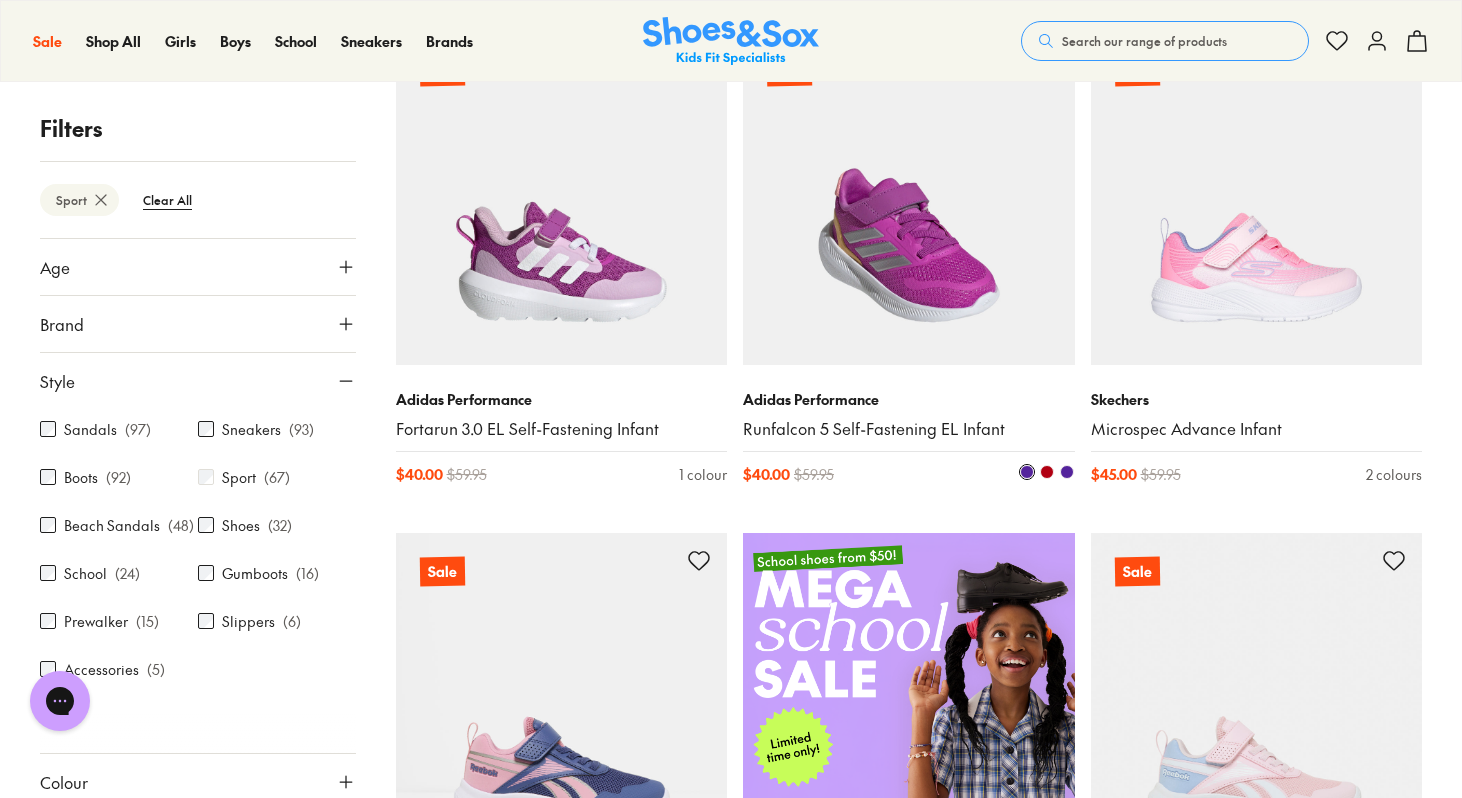 scroll, scrollTop: 372, scrollLeft: 0, axis: vertical 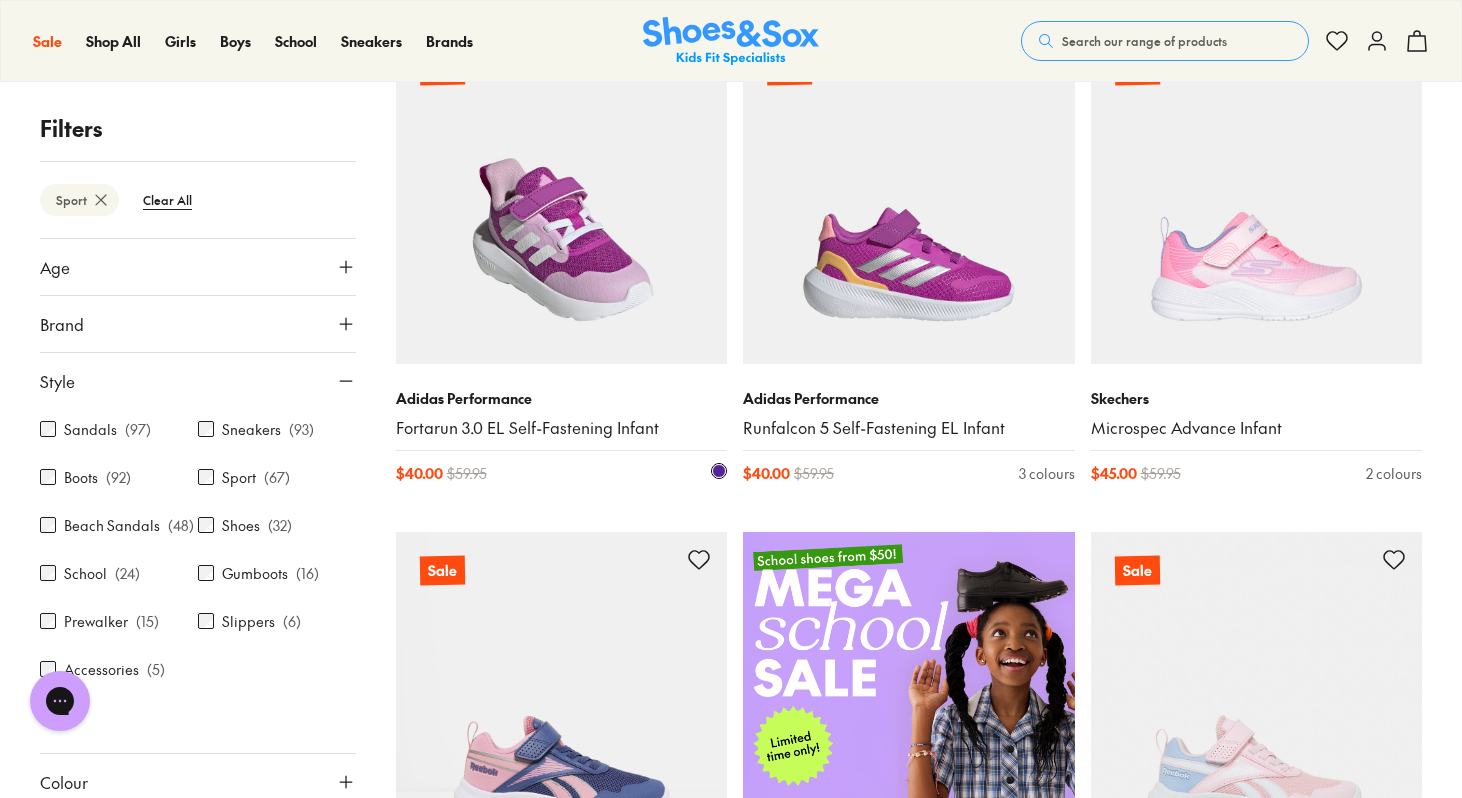 click at bounding box center (562, 198) 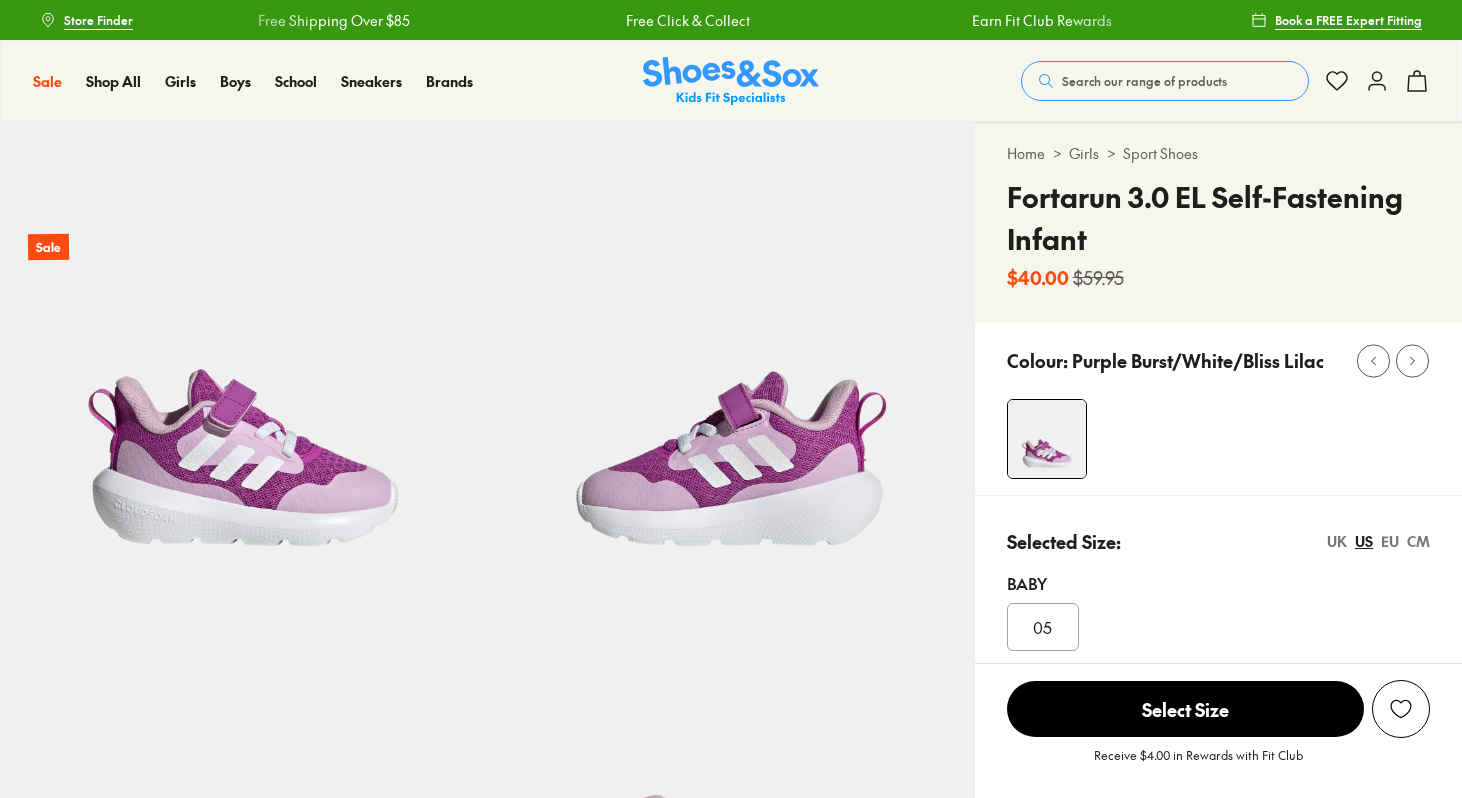 scroll, scrollTop: 0, scrollLeft: 0, axis: both 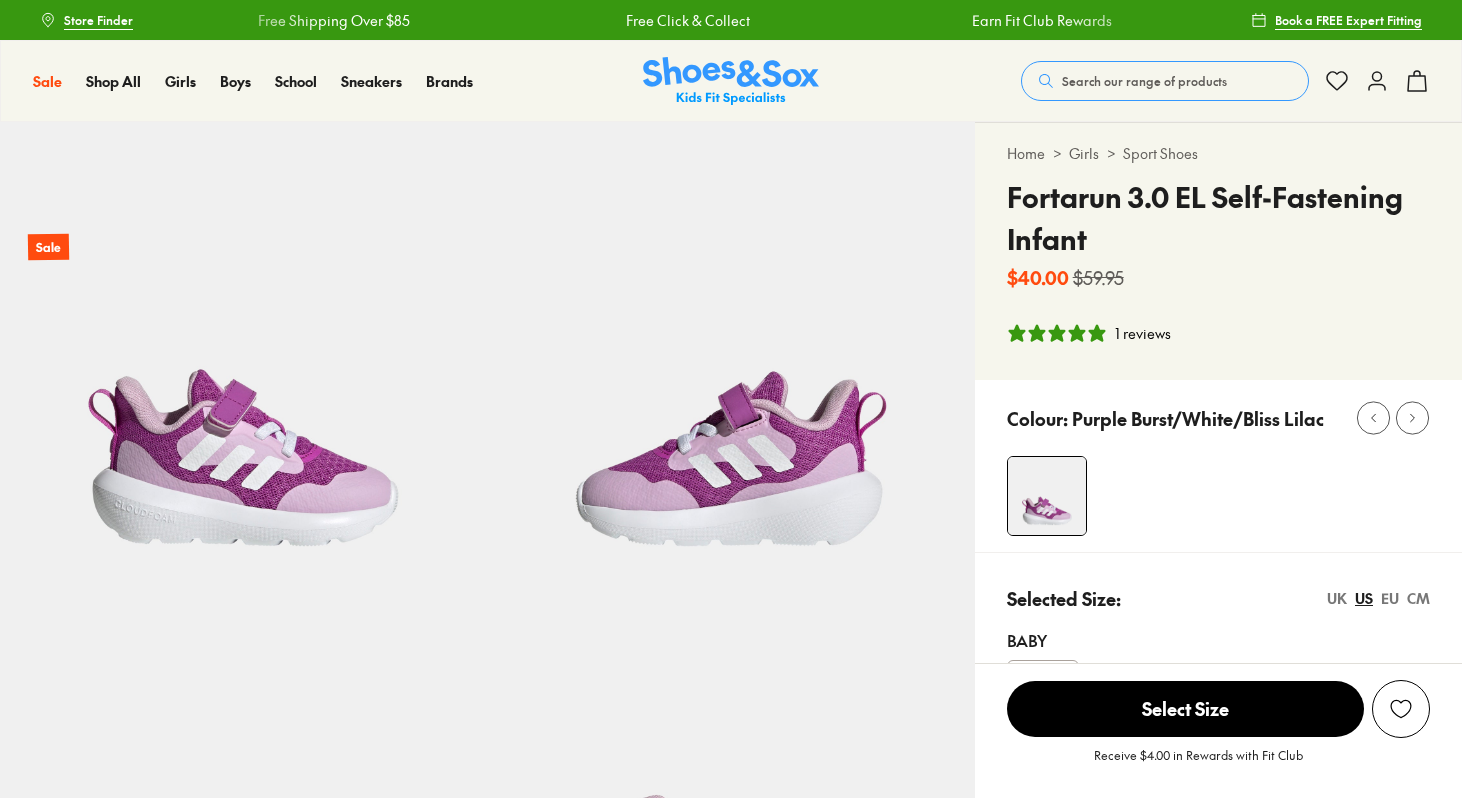 select on "*" 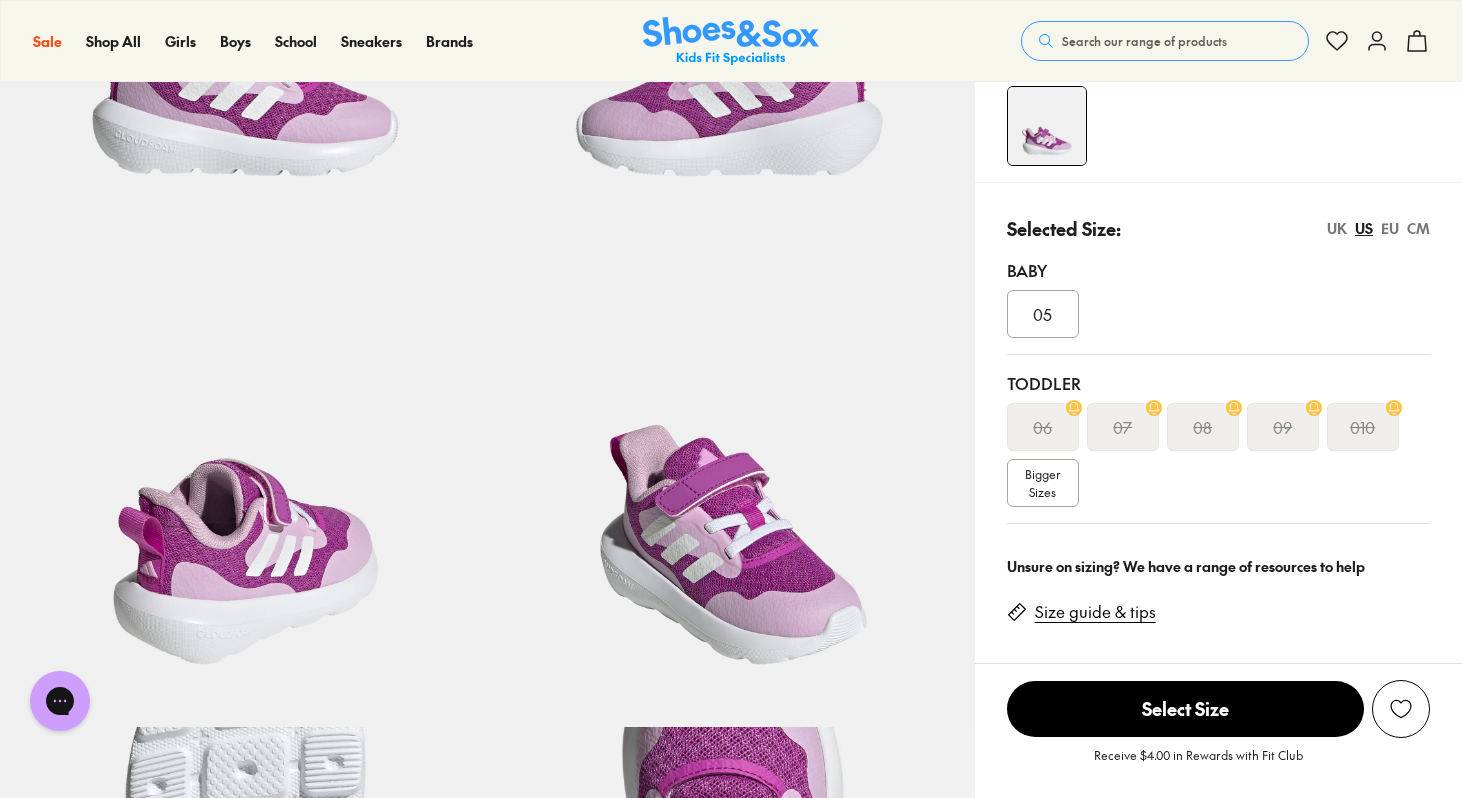 scroll, scrollTop: 369, scrollLeft: 0, axis: vertical 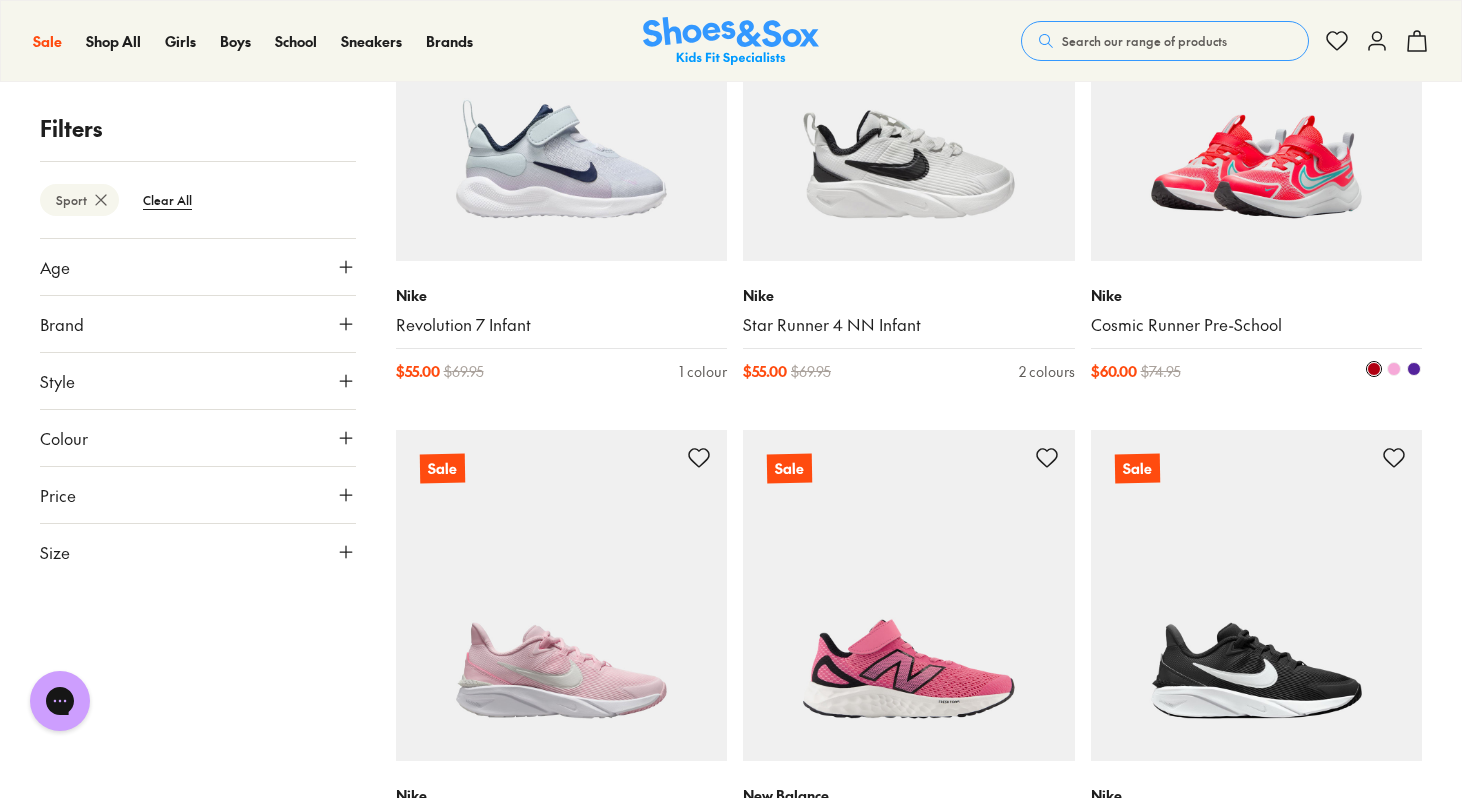 click at bounding box center (1257, 96) 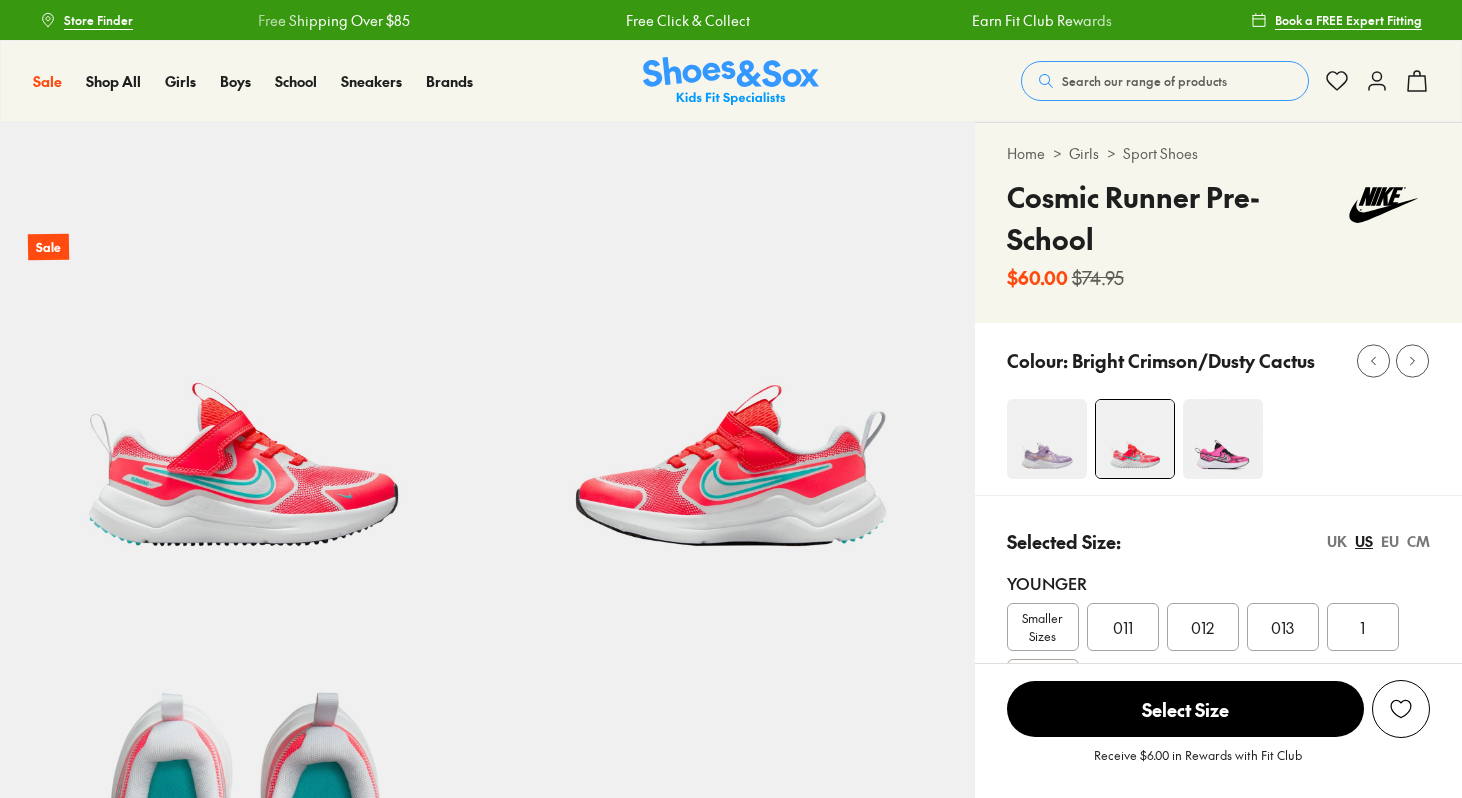 scroll, scrollTop: 0, scrollLeft: 0, axis: both 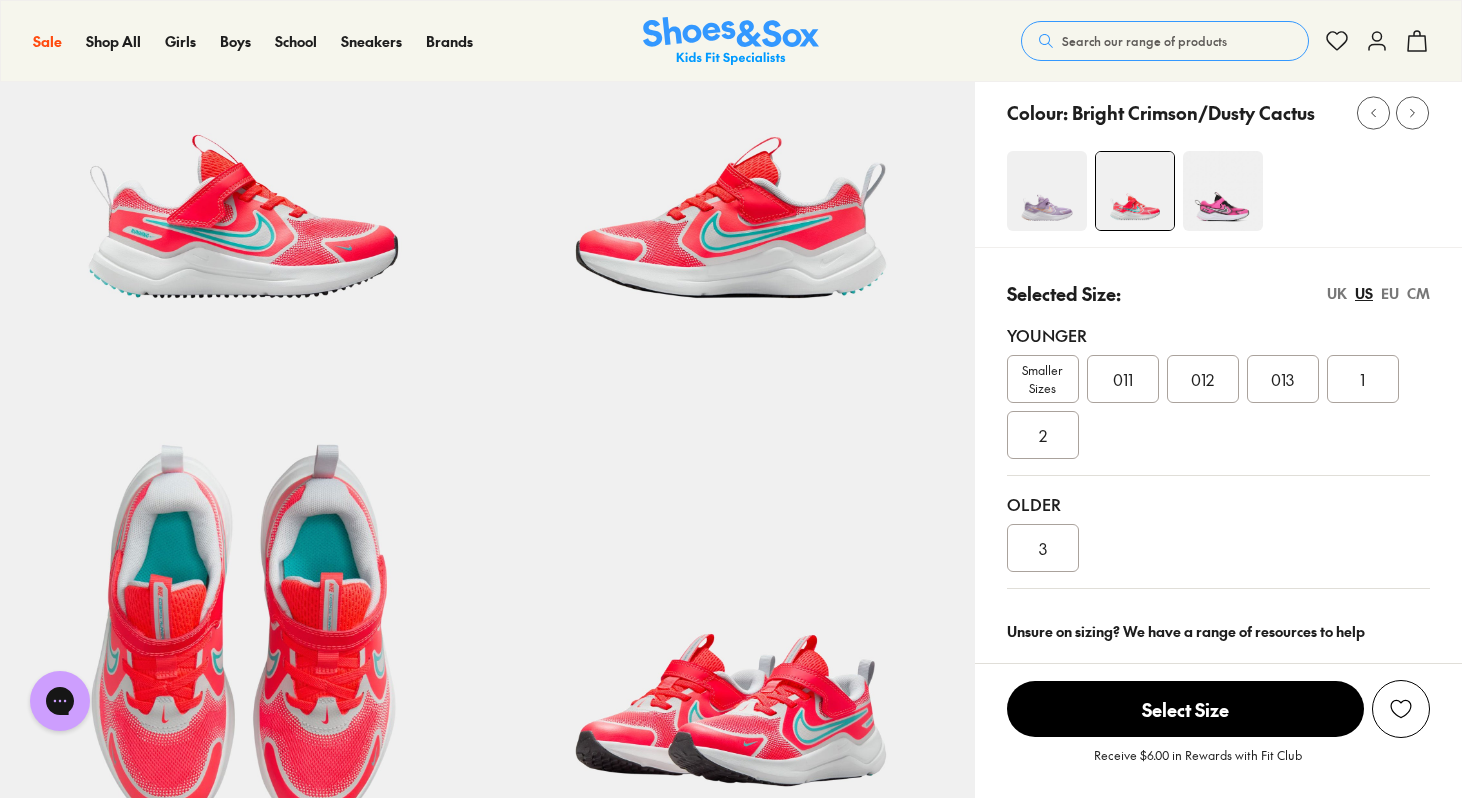 click on "Colour:
Bright Crimson/Dusty Cactus" at bounding box center (1218, 161) 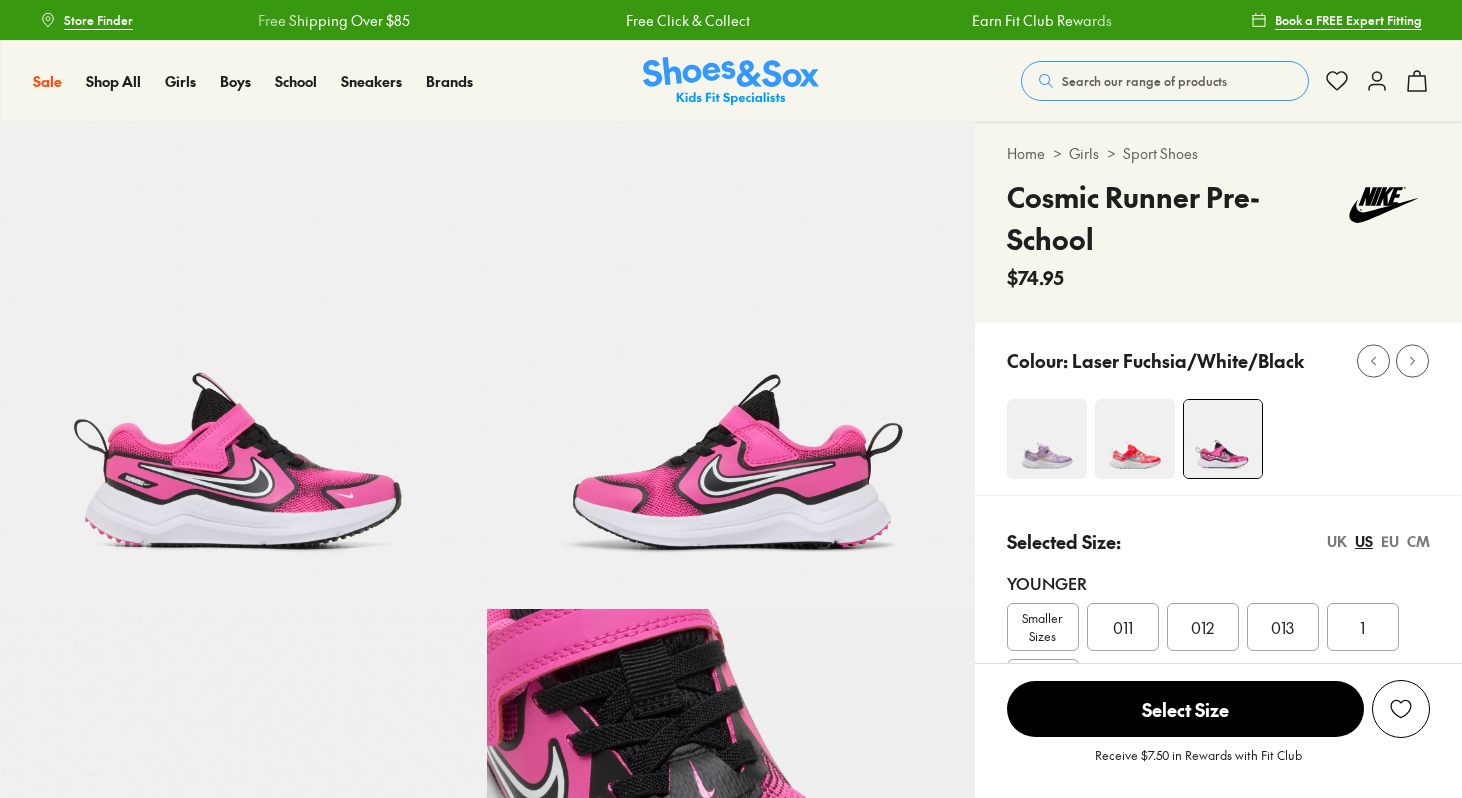 scroll, scrollTop: 0, scrollLeft: 0, axis: both 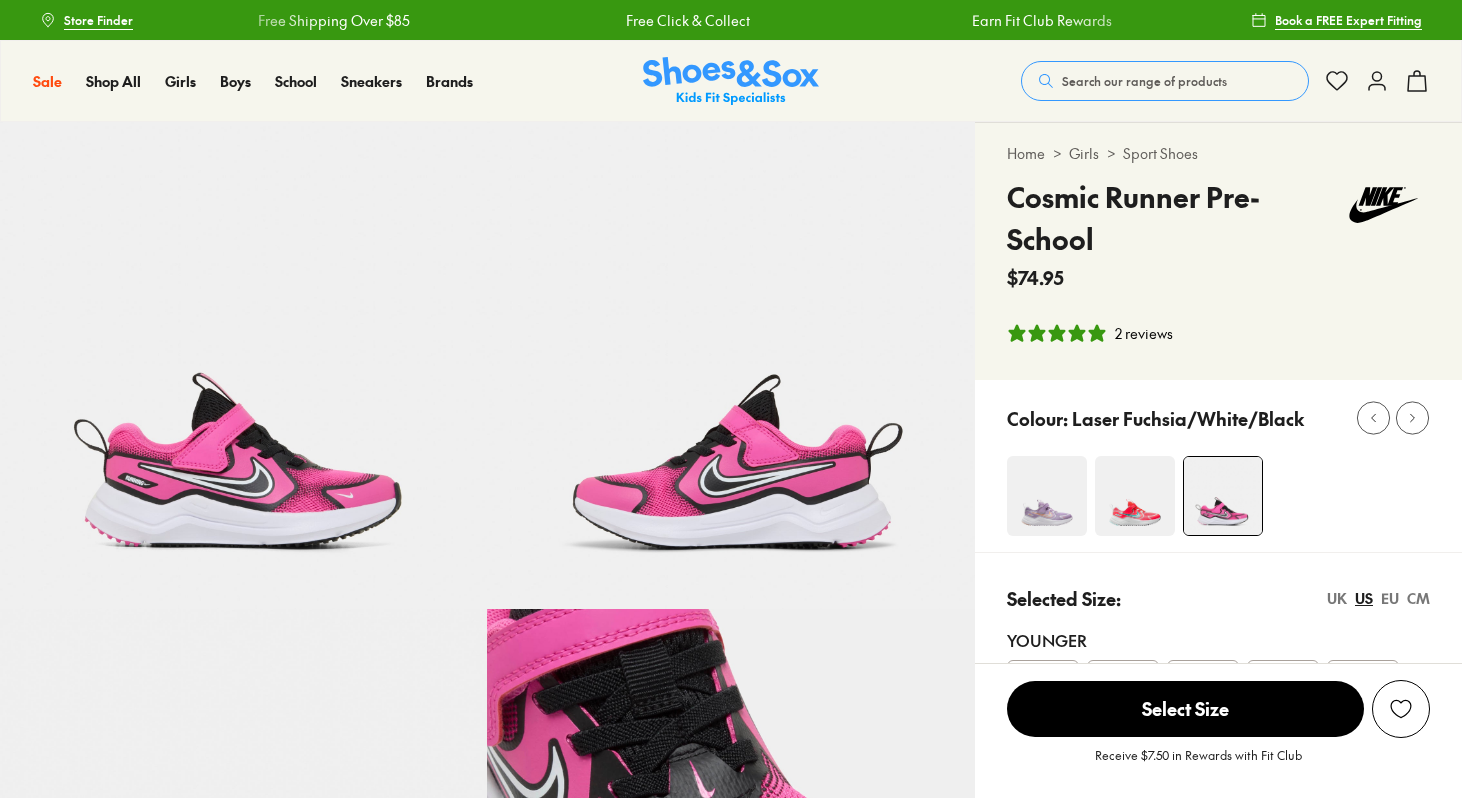 select on "*" 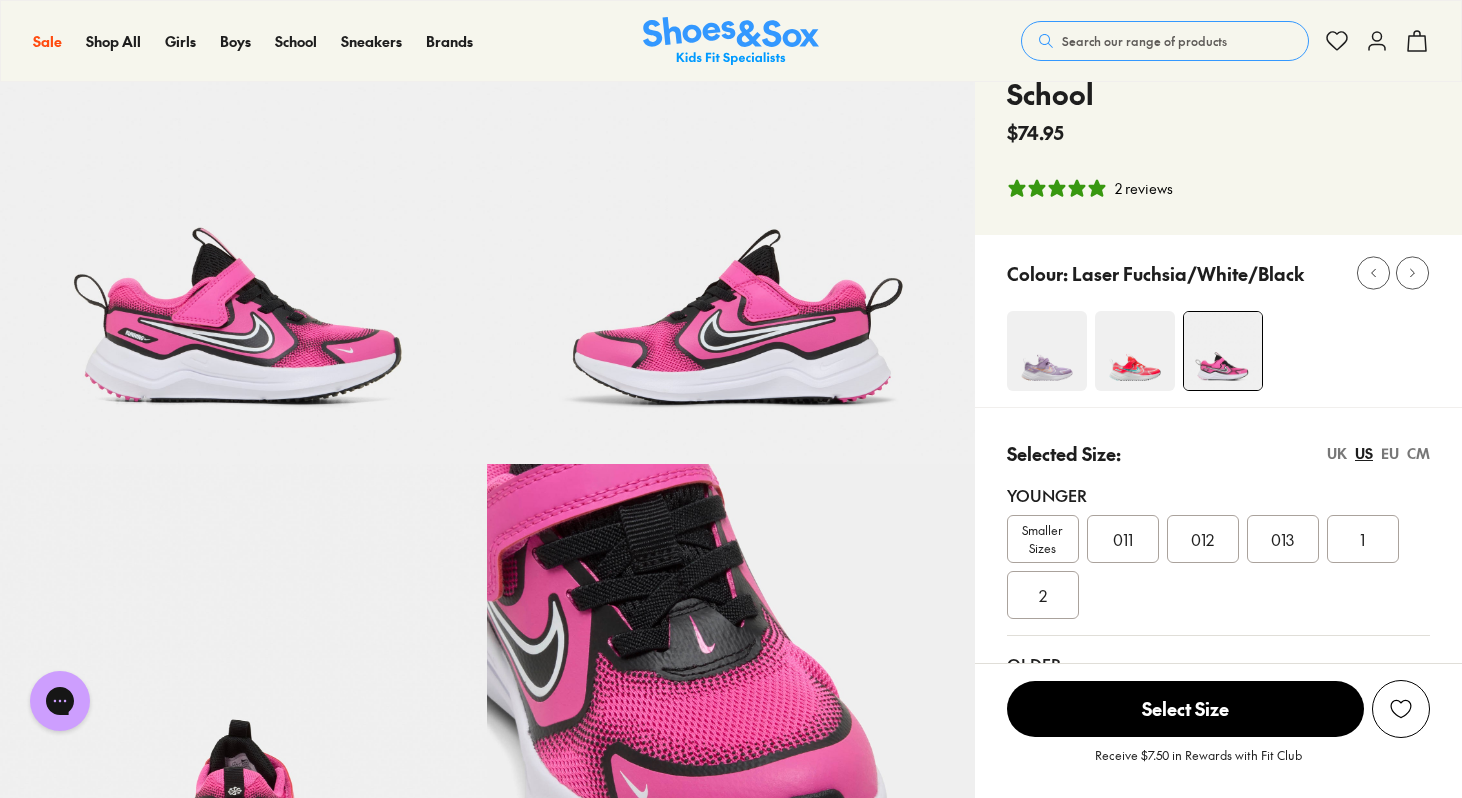 scroll, scrollTop: 179, scrollLeft: 0, axis: vertical 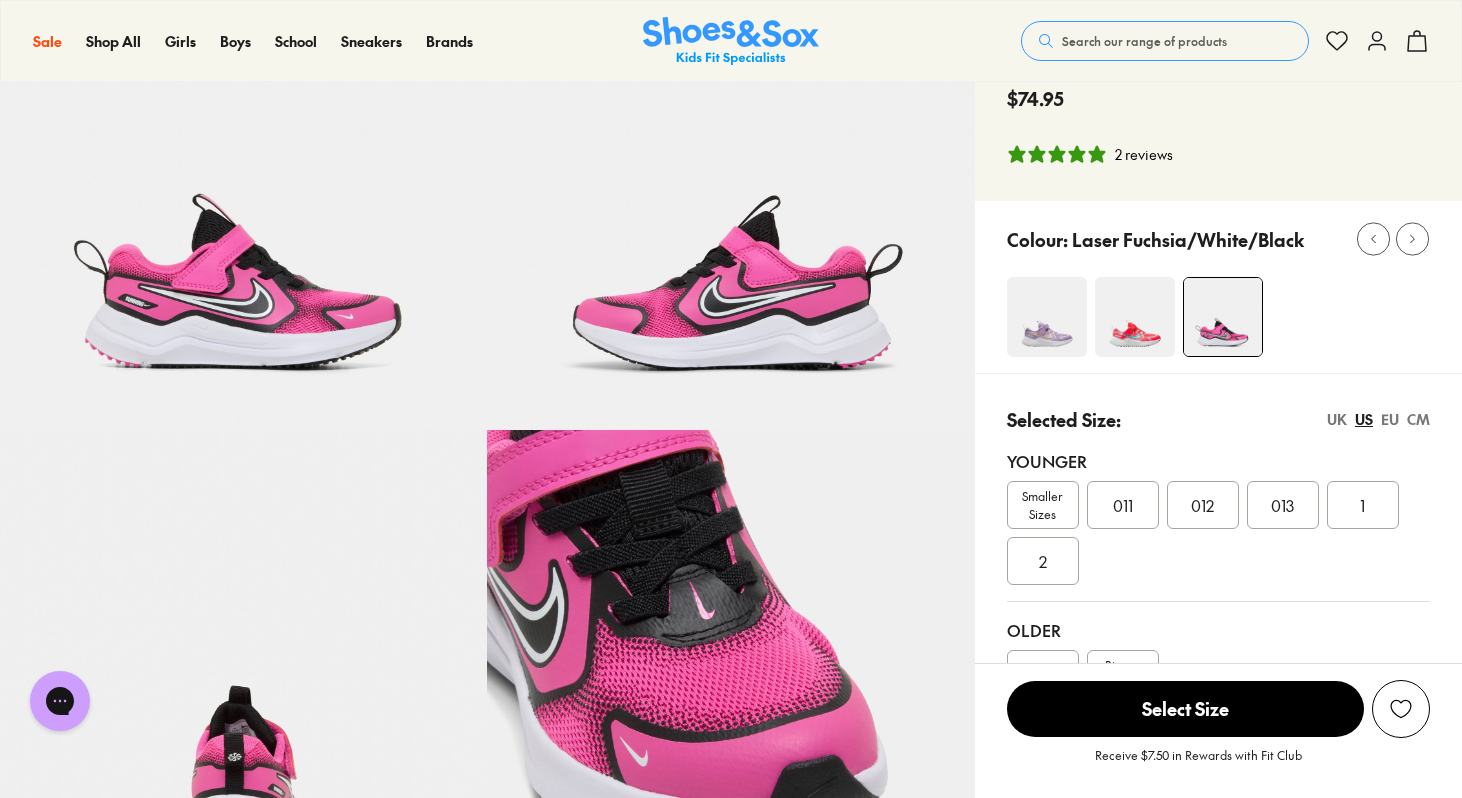 click at bounding box center (1047, 317) 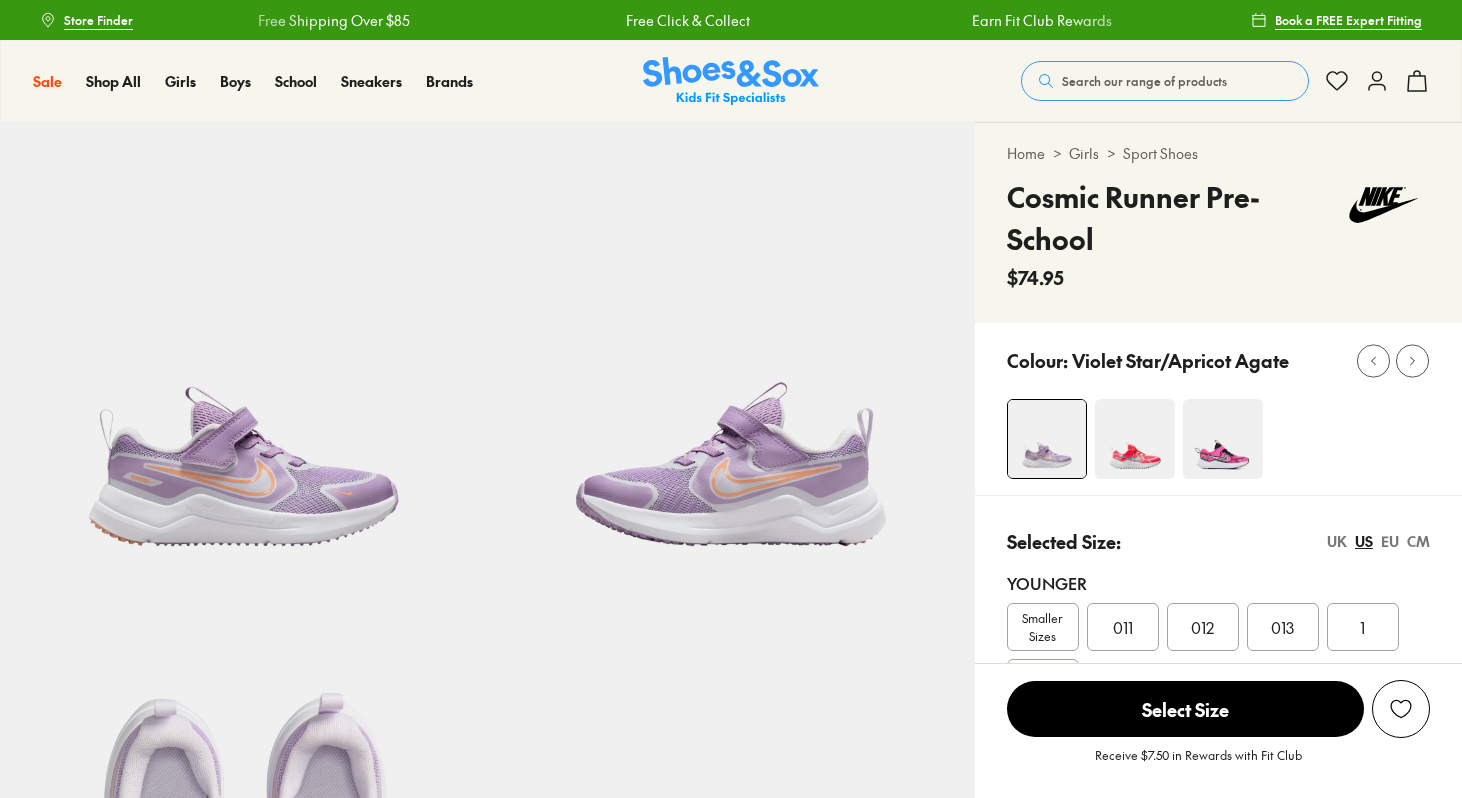 scroll, scrollTop: 0, scrollLeft: 0, axis: both 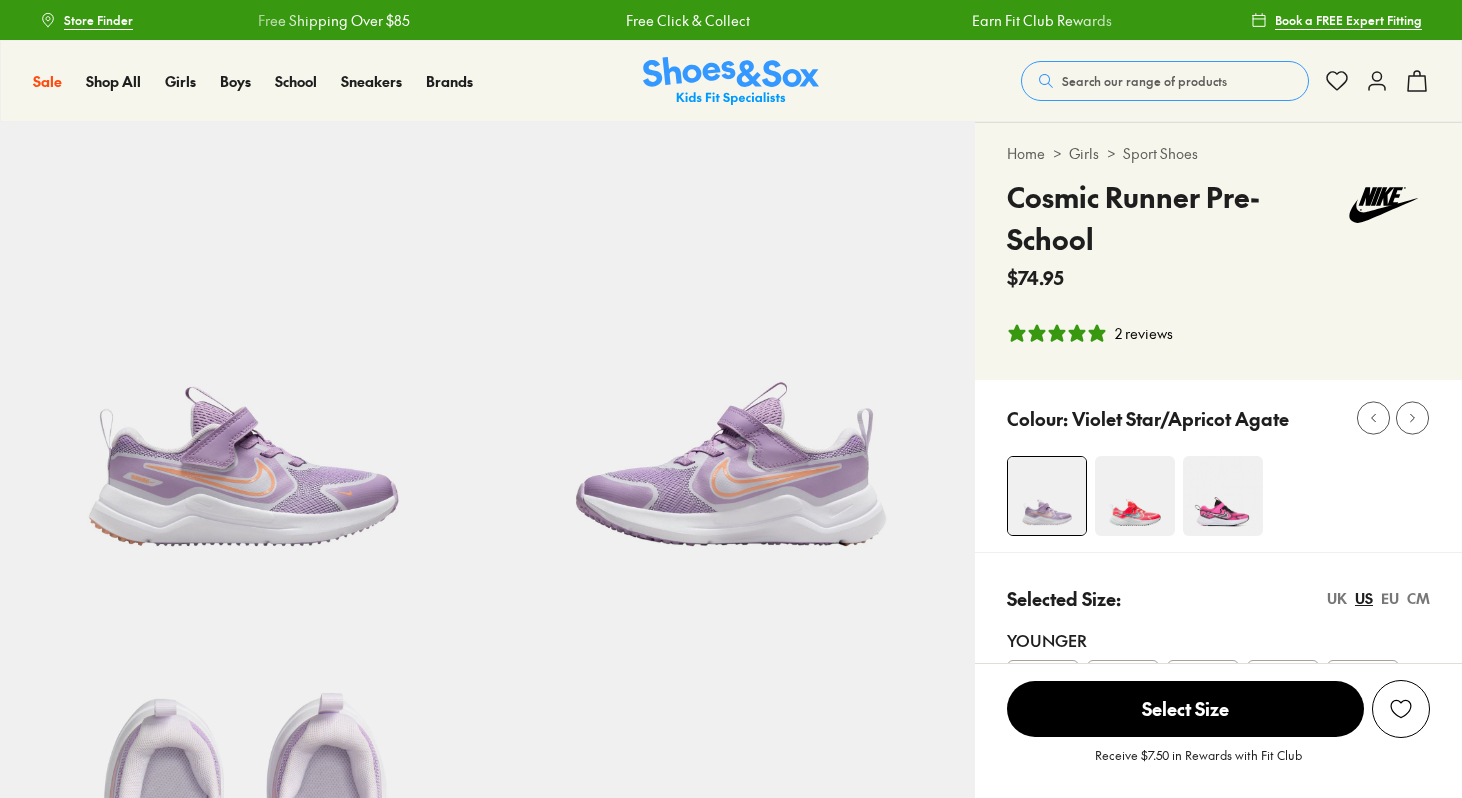 select on "*" 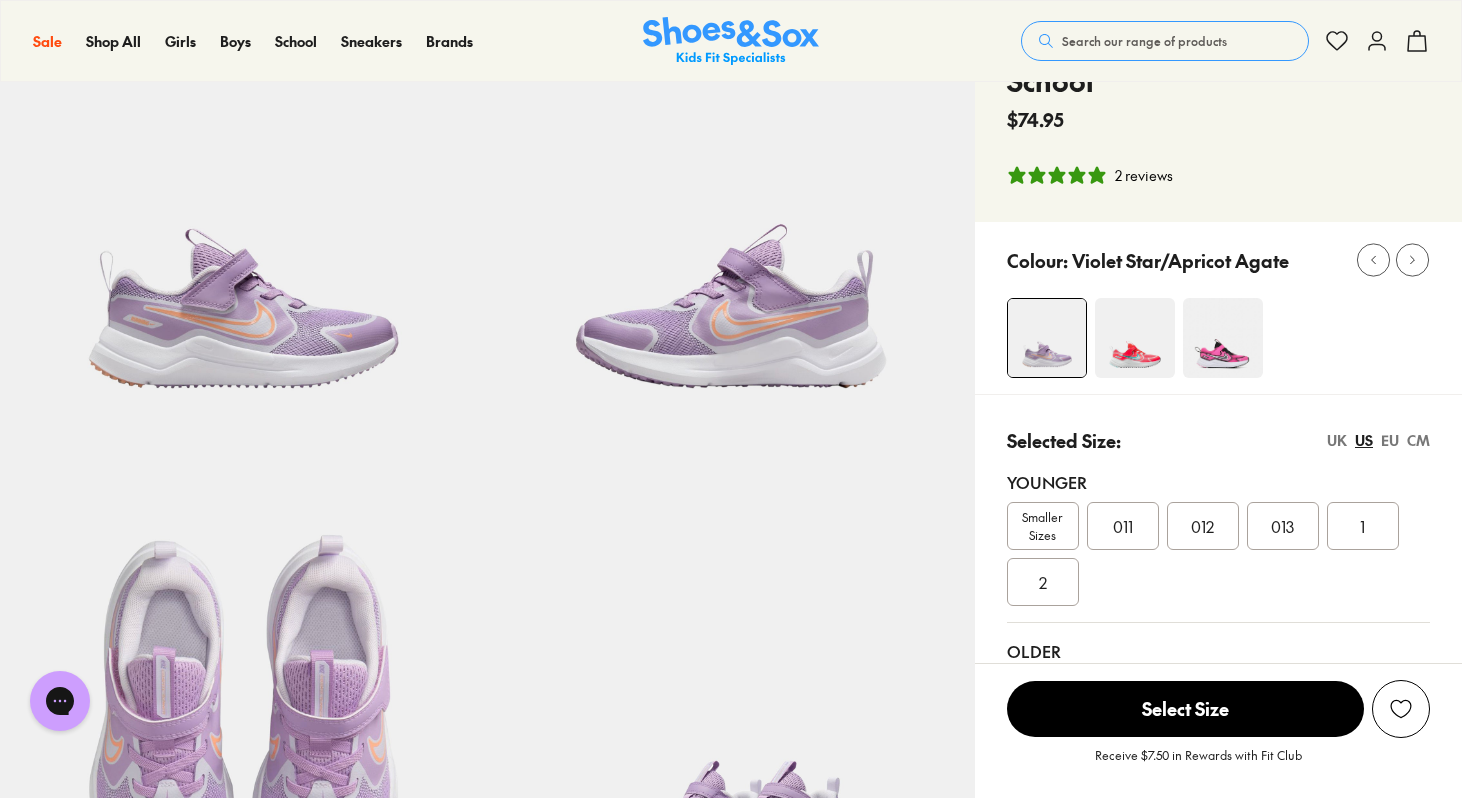 scroll, scrollTop: 163, scrollLeft: 0, axis: vertical 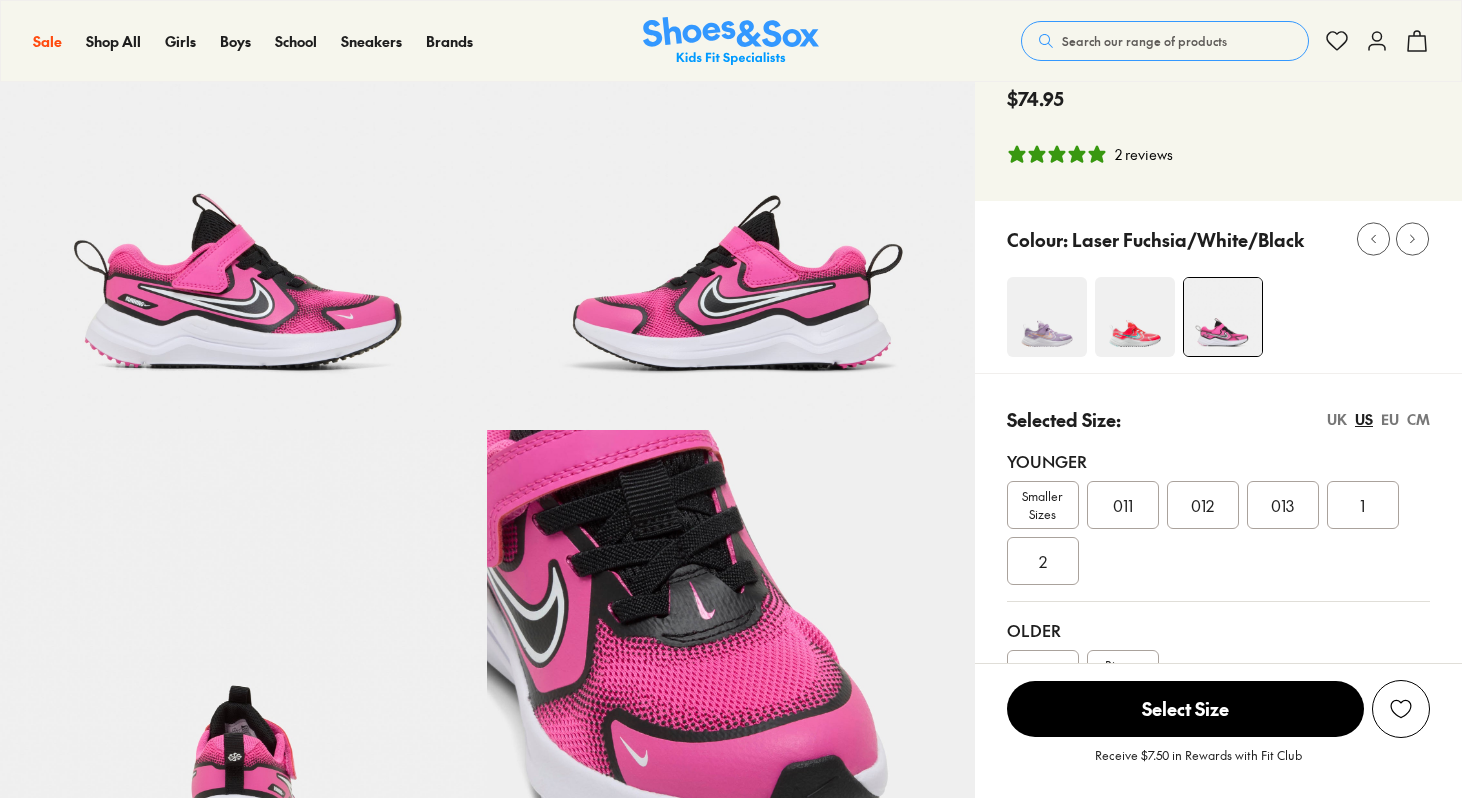 select on "*" 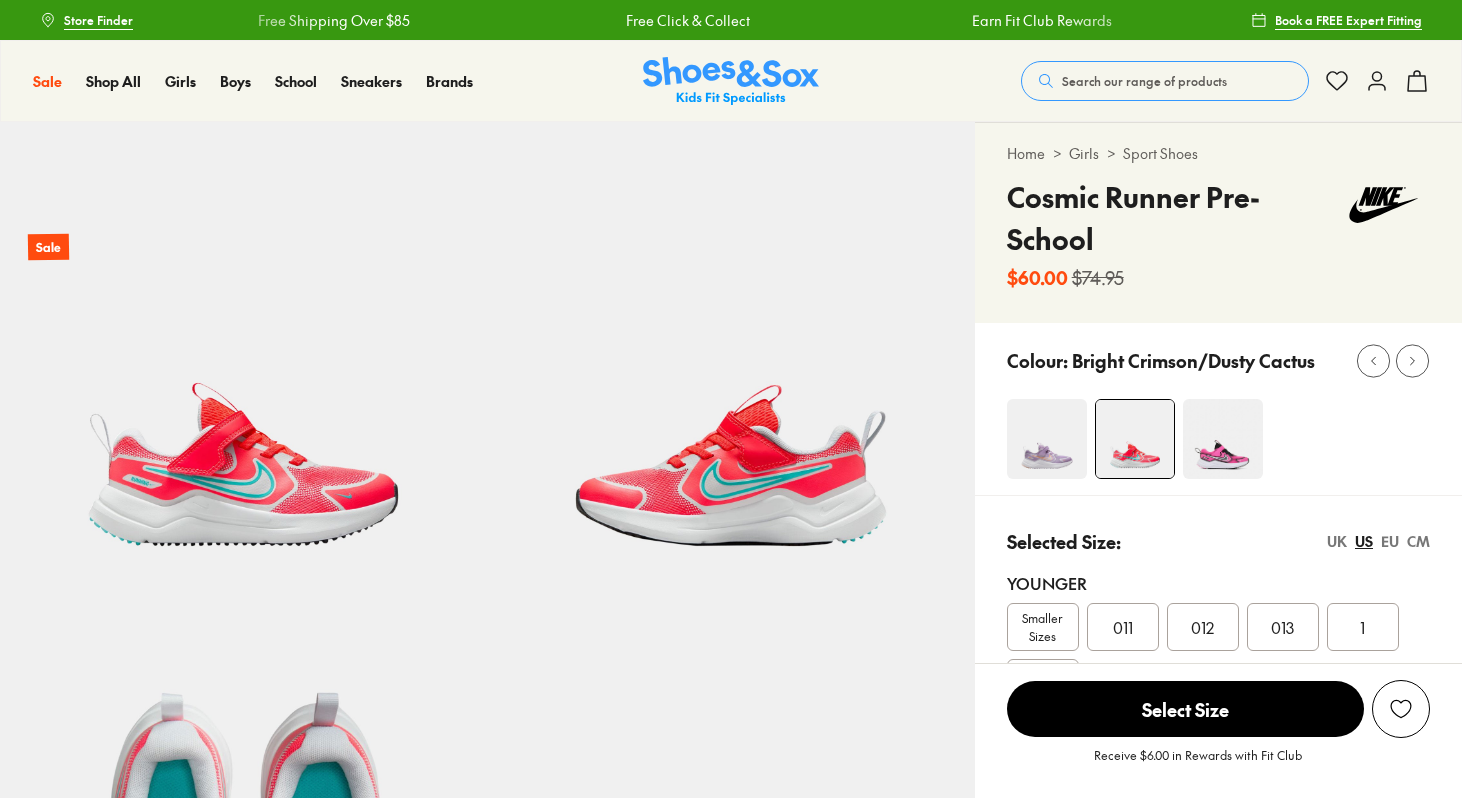 select on "*" 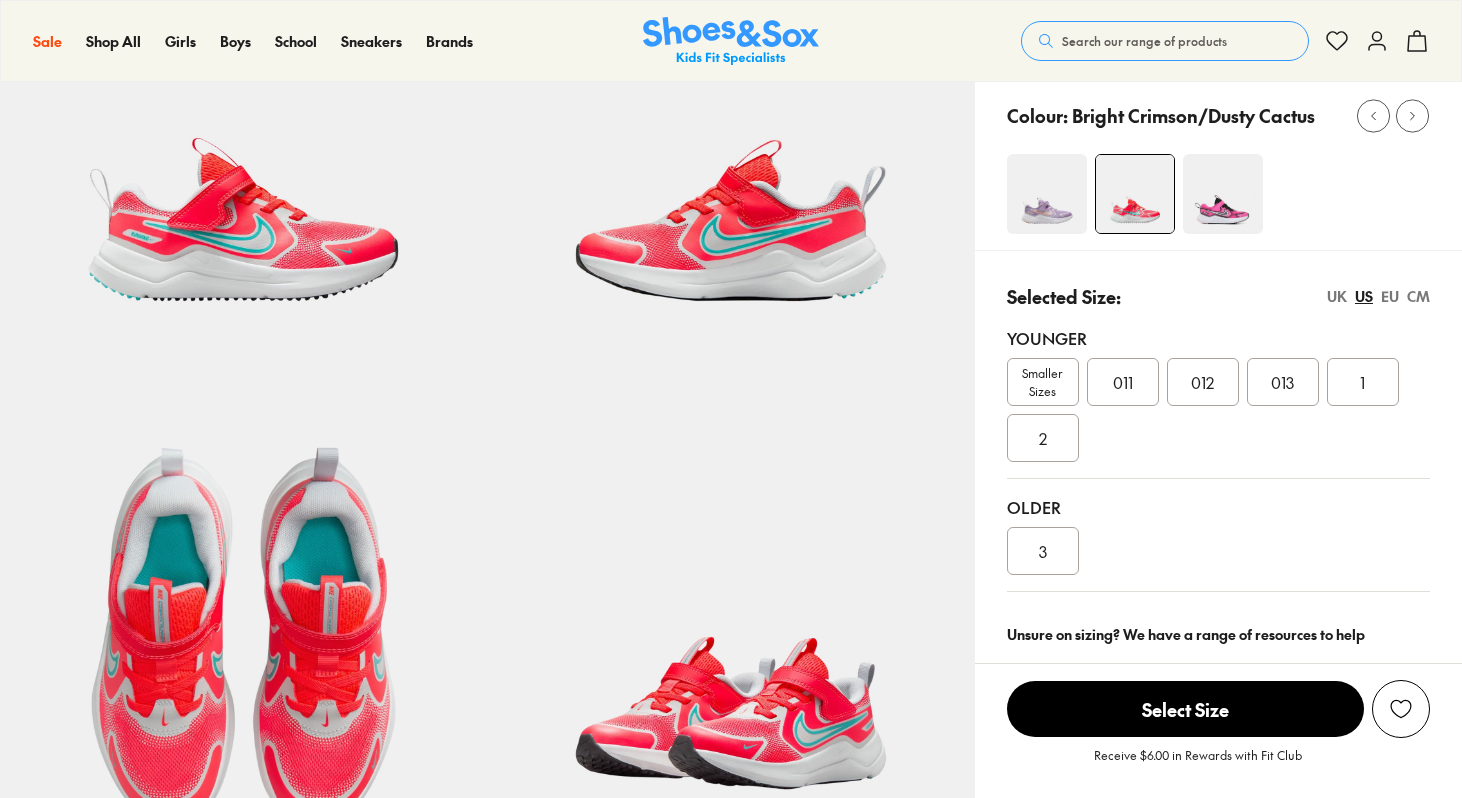 scroll, scrollTop: 0, scrollLeft: 0, axis: both 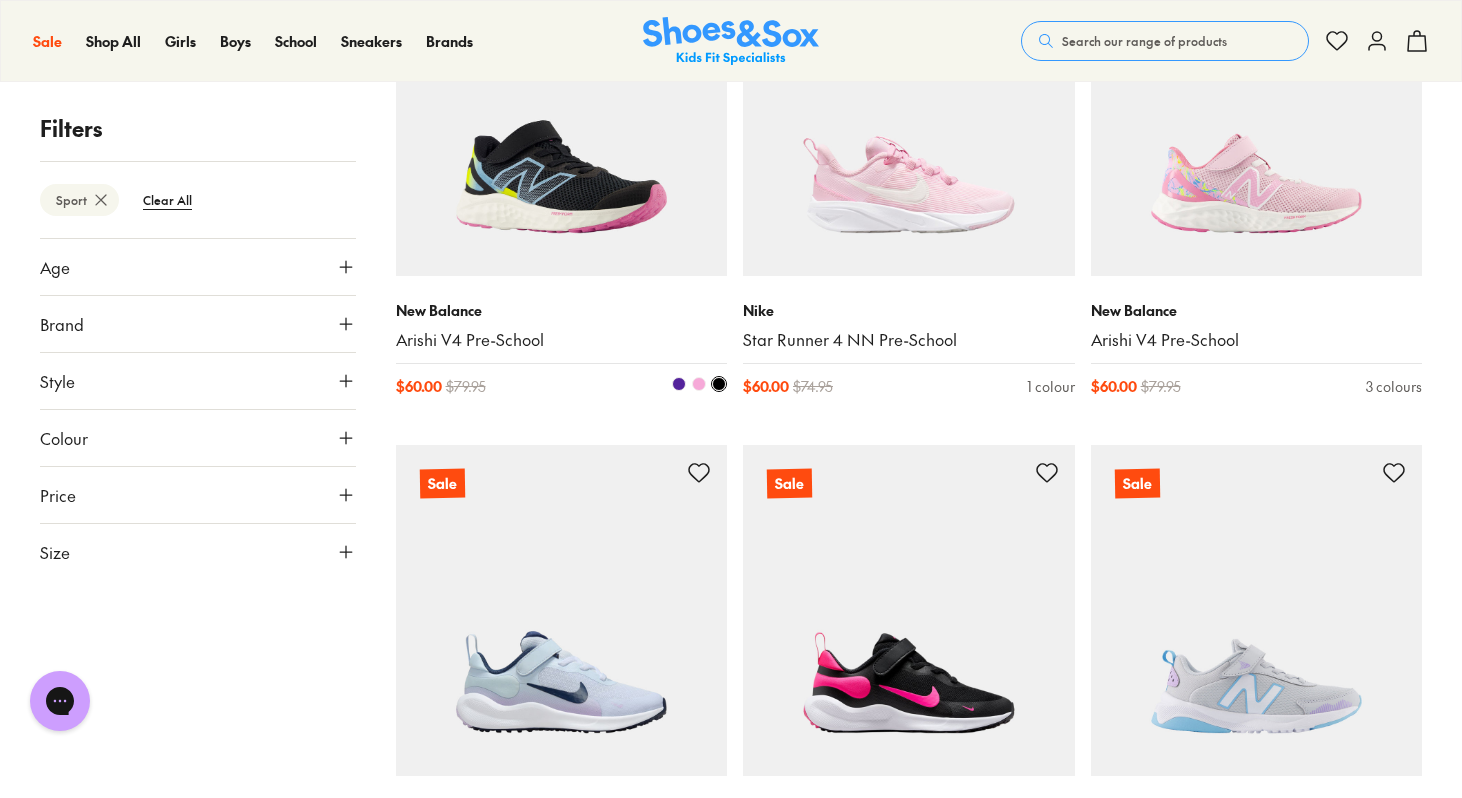 click at bounding box center (562, 110) 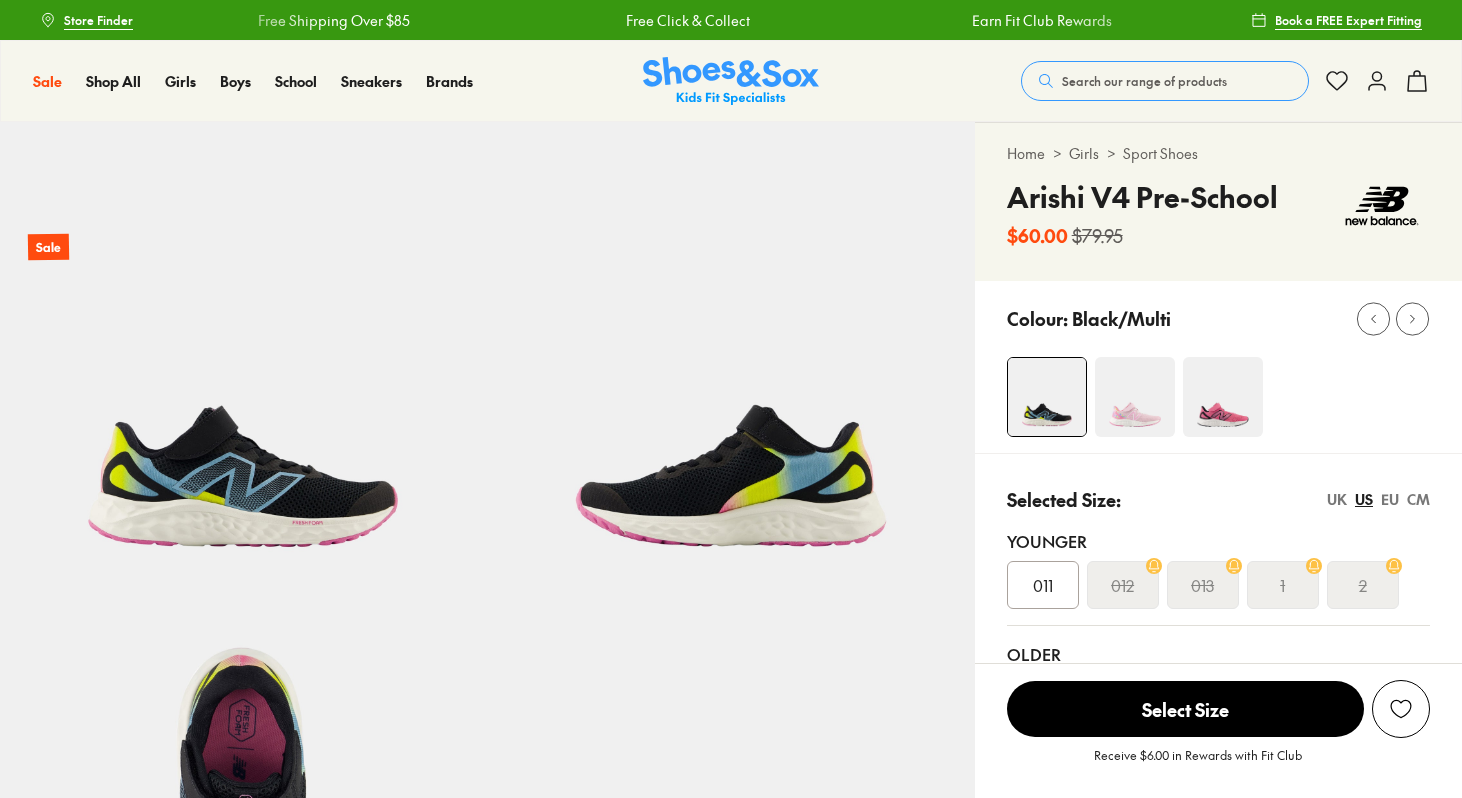 scroll, scrollTop: 0, scrollLeft: 0, axis: both 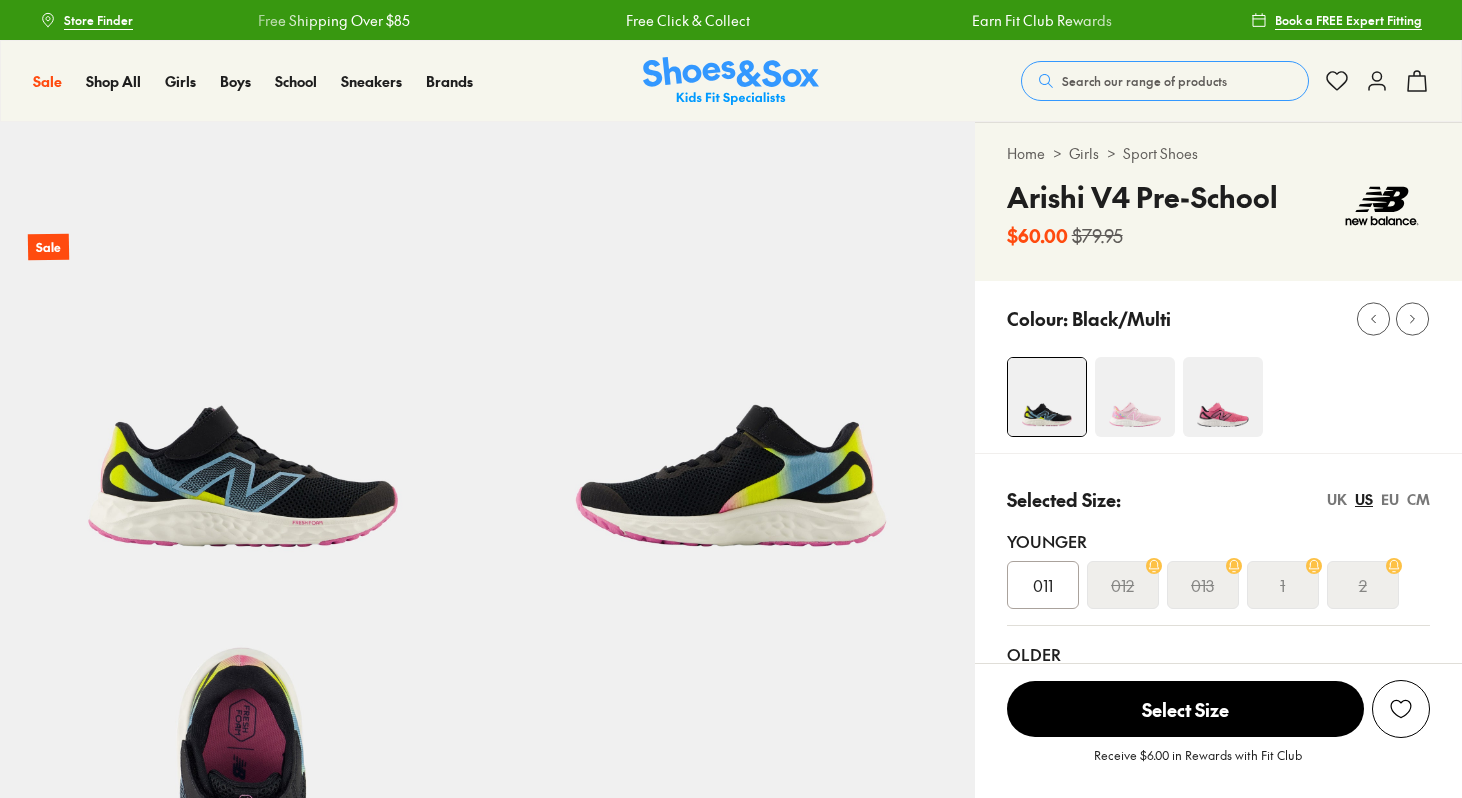 select on "*" 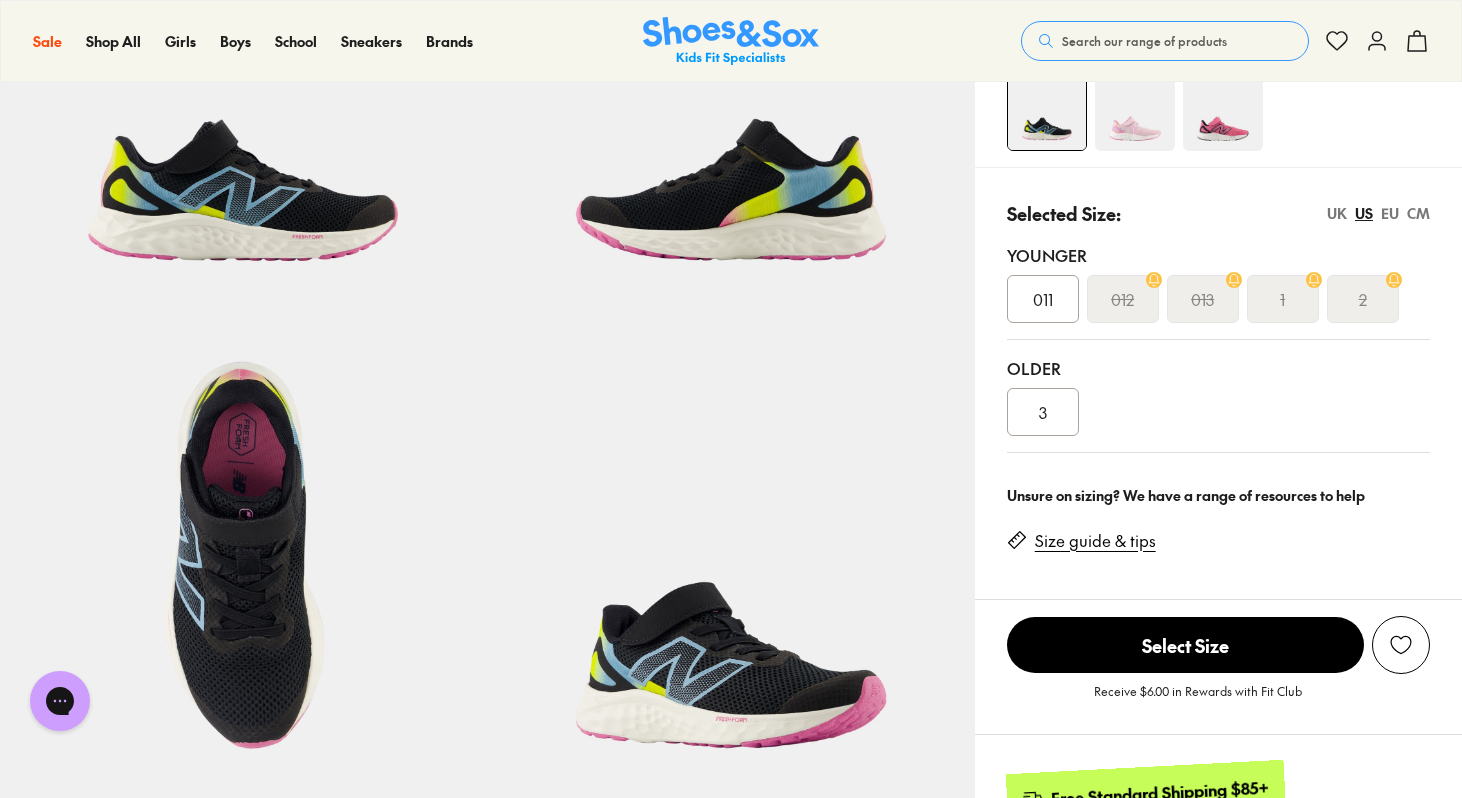 scroll, scrollTop: 289, scrollLeft: 0, axis: vertical 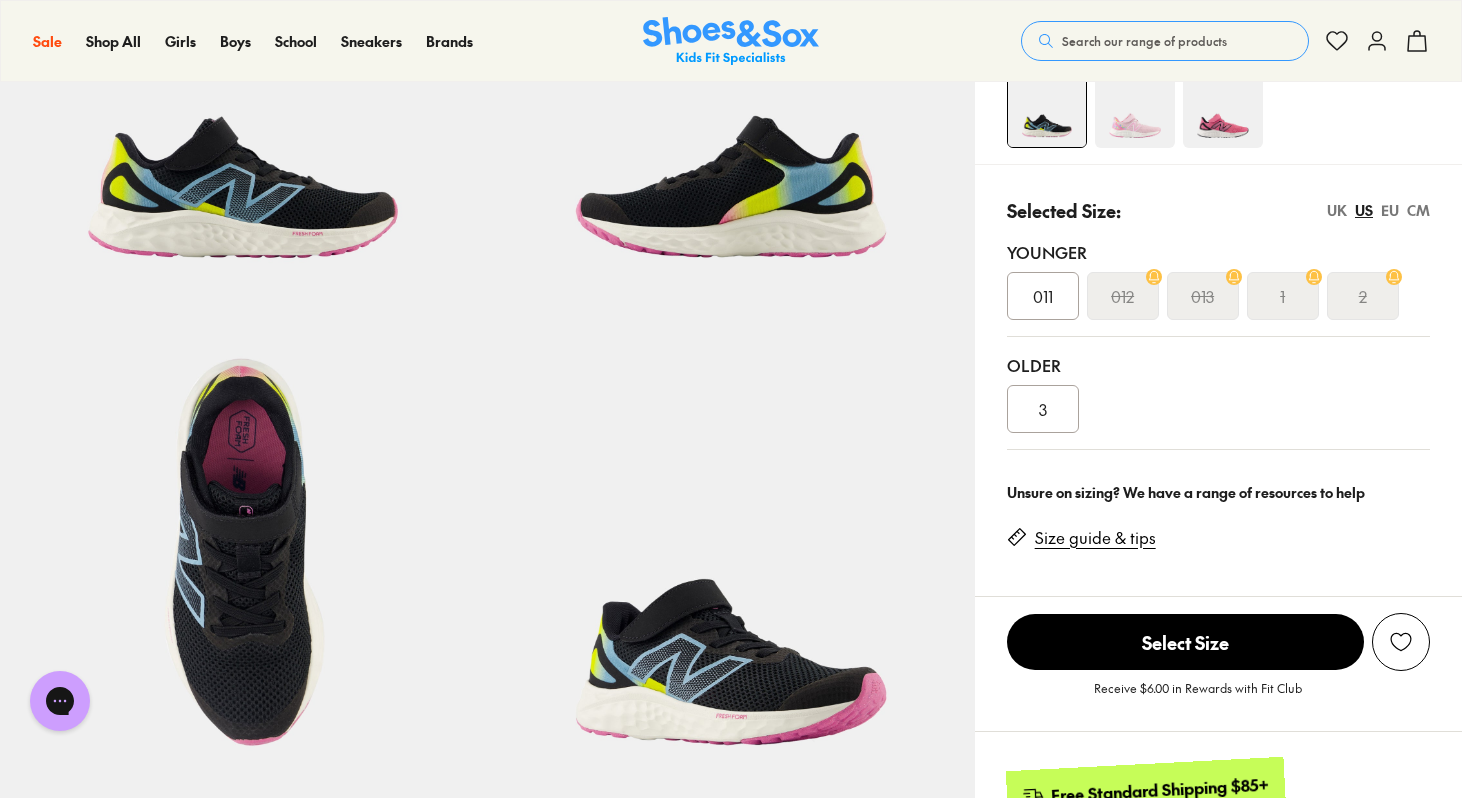 click on "EU" at bounding box center [1390, 210] 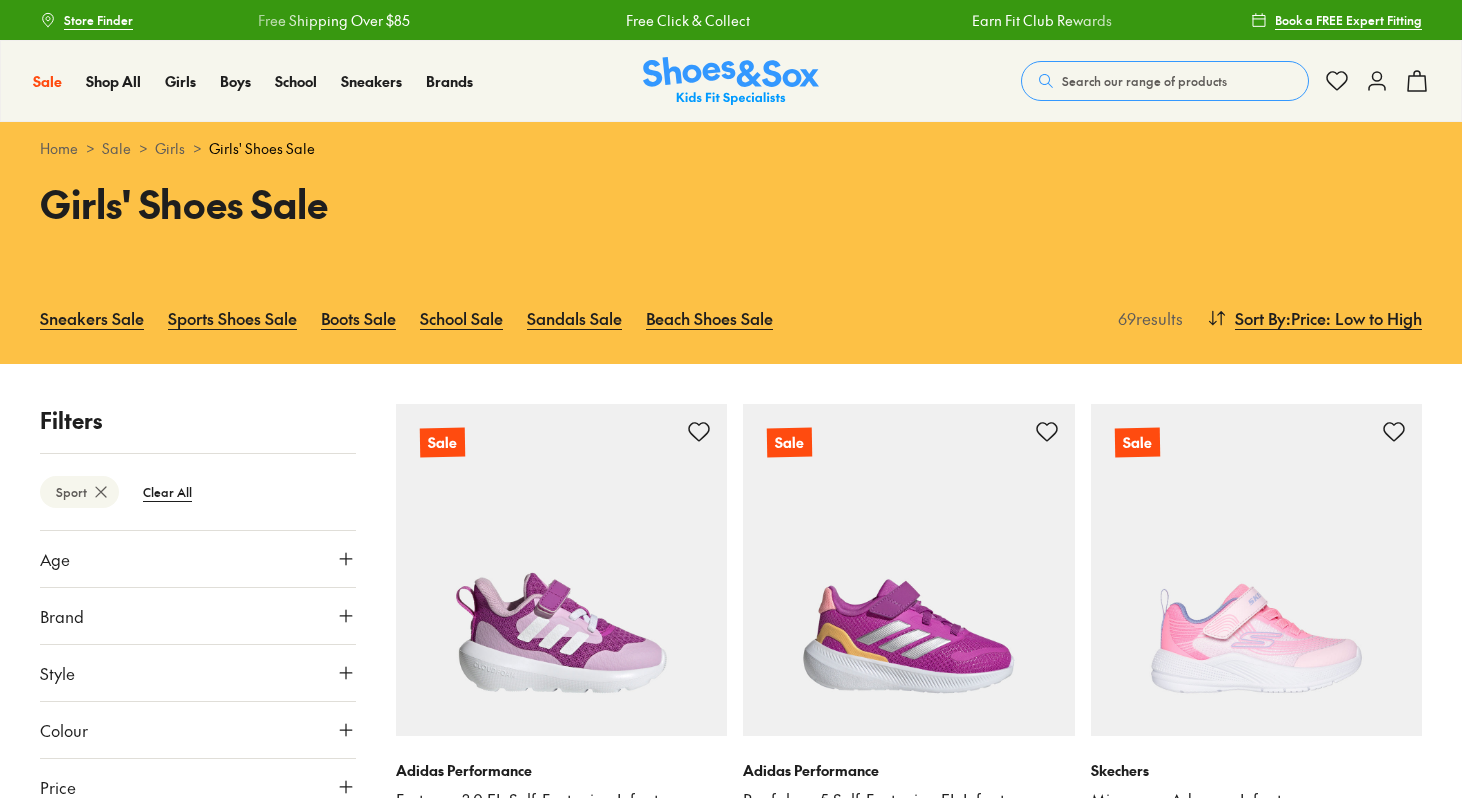 scroll, scrollTop: 4169, scrollLeft: 0, axis: vertical 